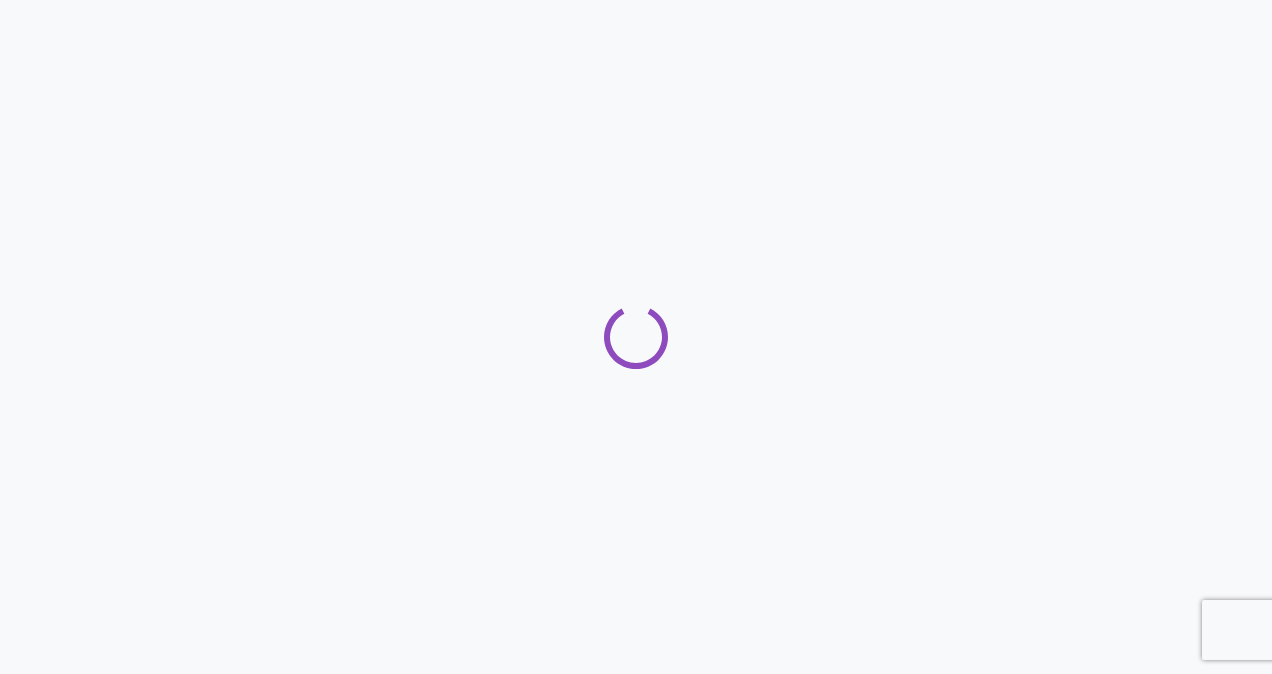 scroll, scrollTop: 0, scrollLeft: 0, axis: both 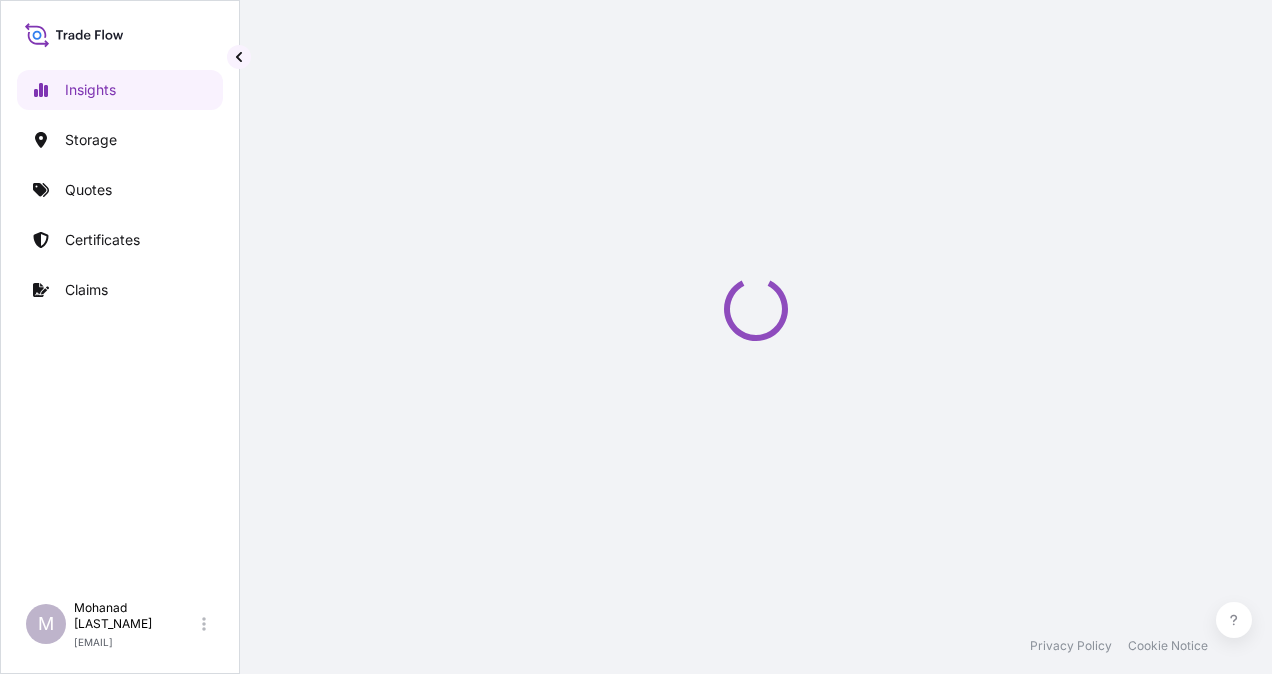 select on "2025" 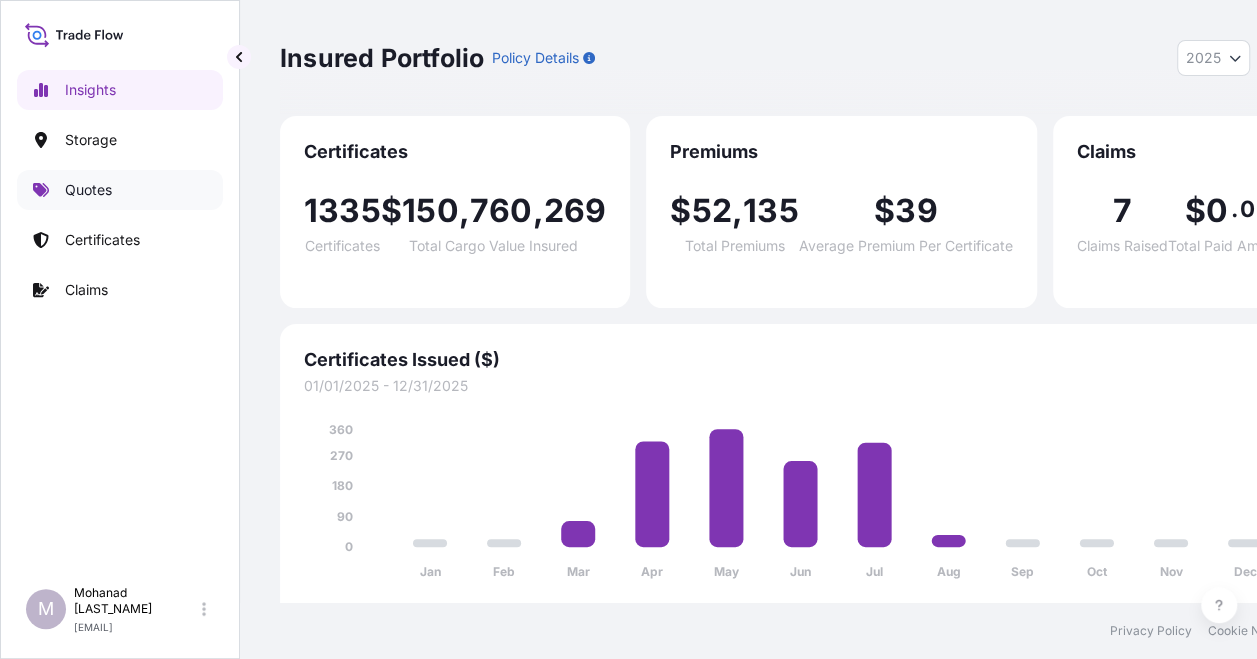 click on "Quotes" at bounding box center (88, 190) 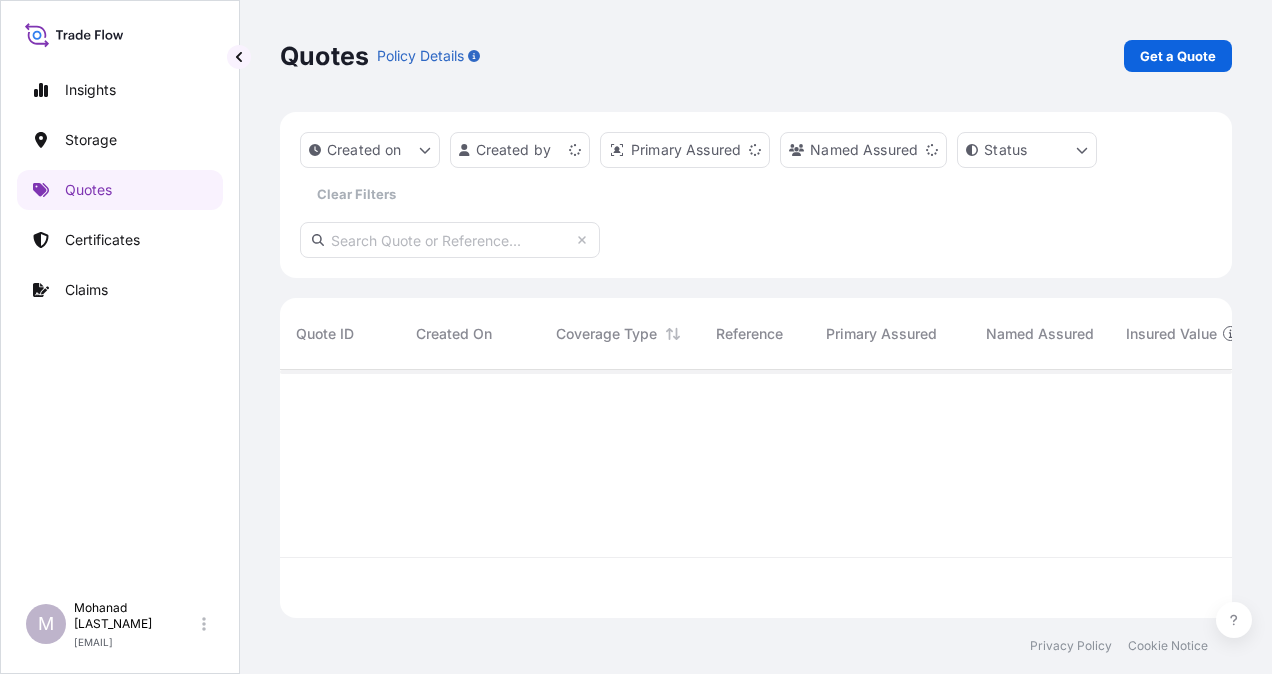 scroll, scrollTop: 16, scrollLeft: 16, axis: both 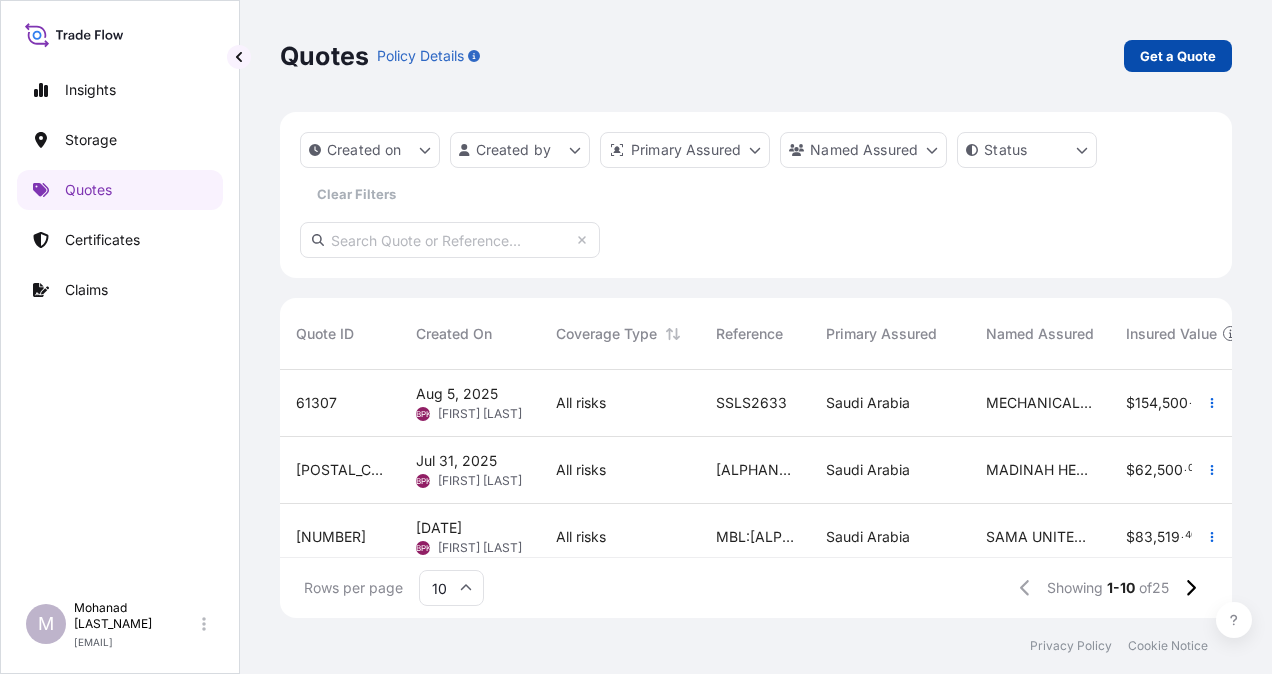 click on "Get a Quote" at bounding box center [1178, 56] 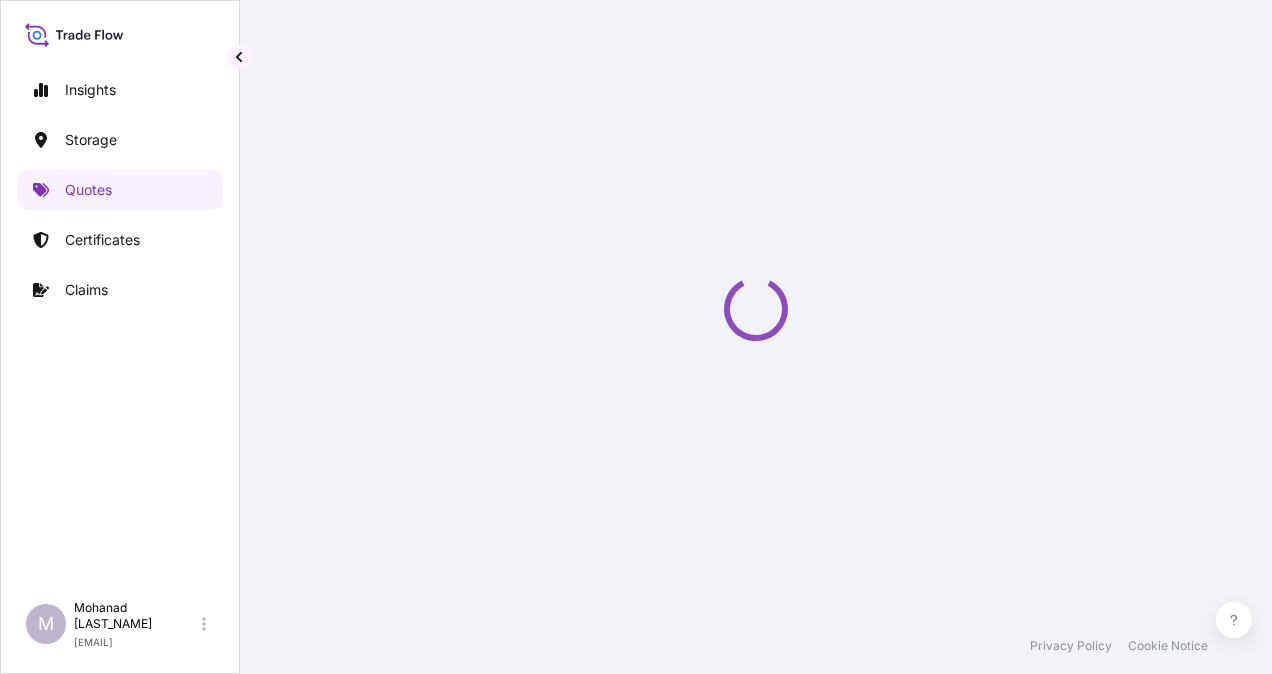 scroll, scrollTop: 32, scrollLeft: 0, axis: vertical 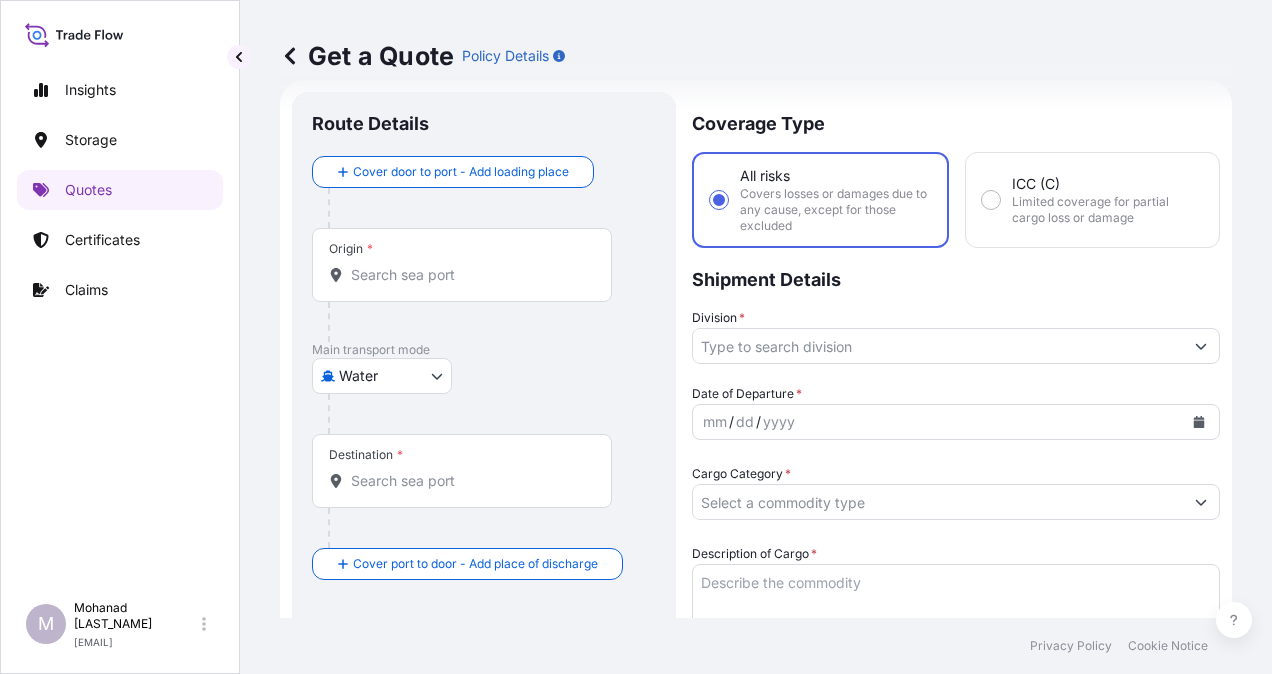 click on "Origin *" at bounding box center (462, 265) 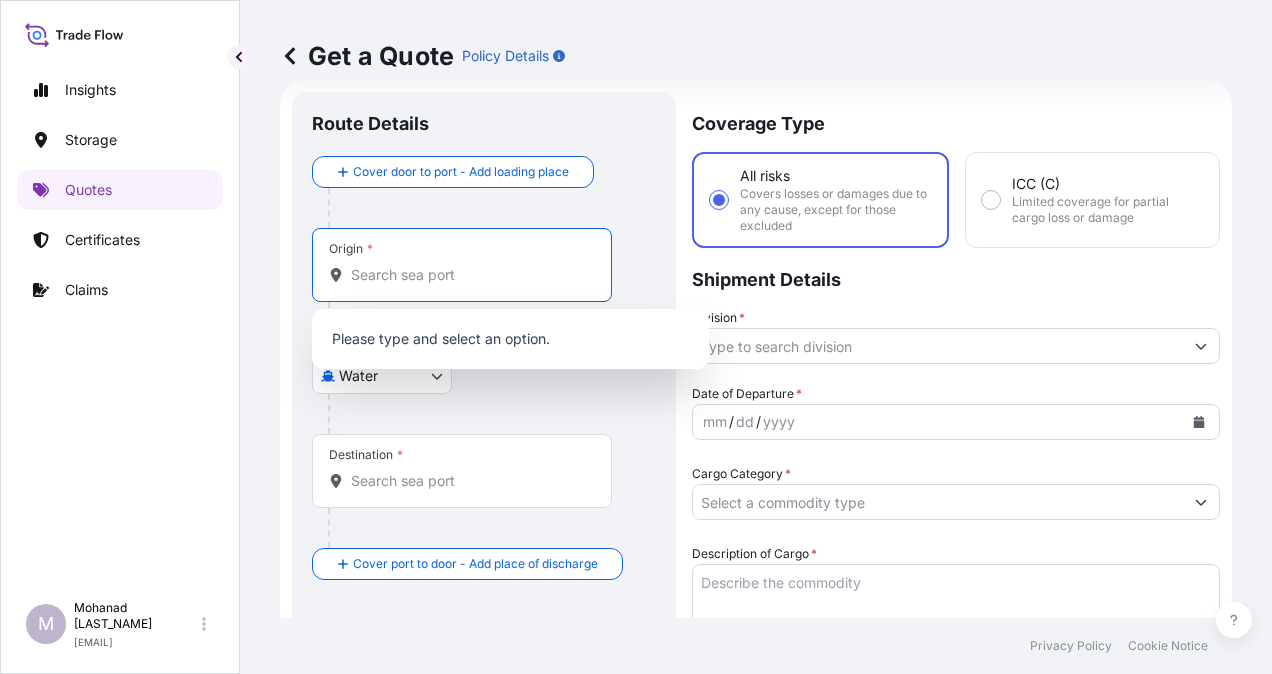 paste on "Antwerpen" 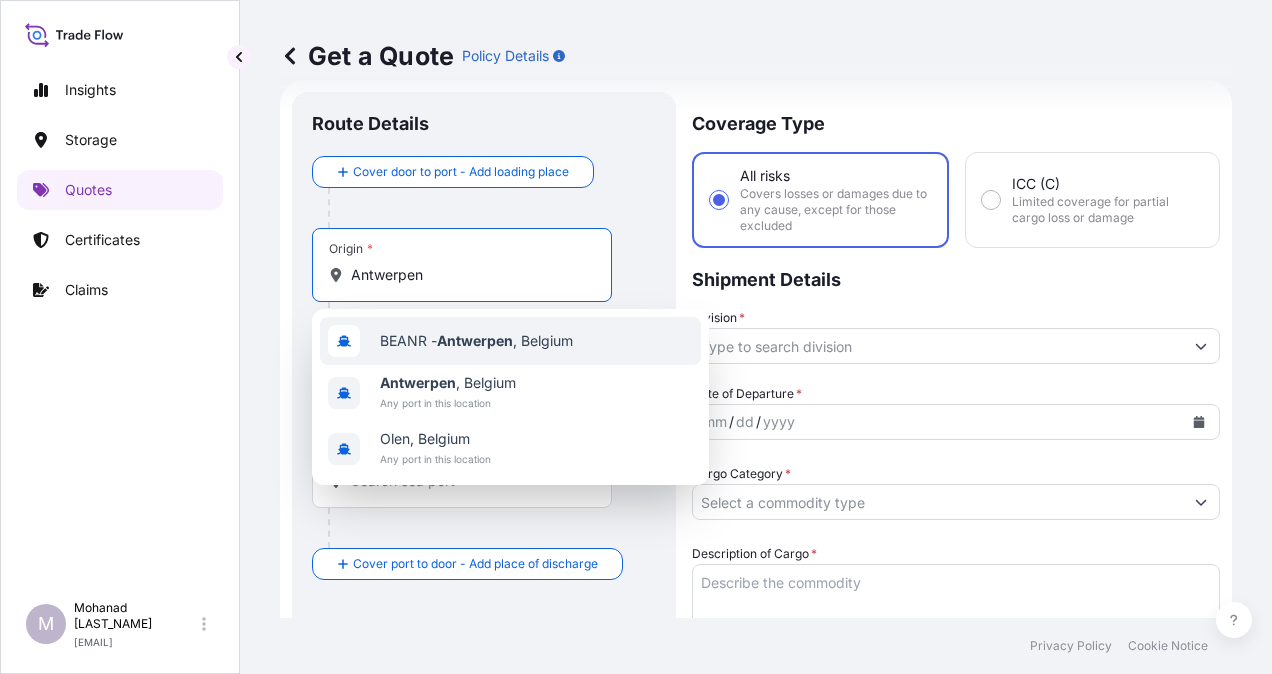 click on "BEANR -  Antwerpen , Belgium" at bounding box center [510, 341] 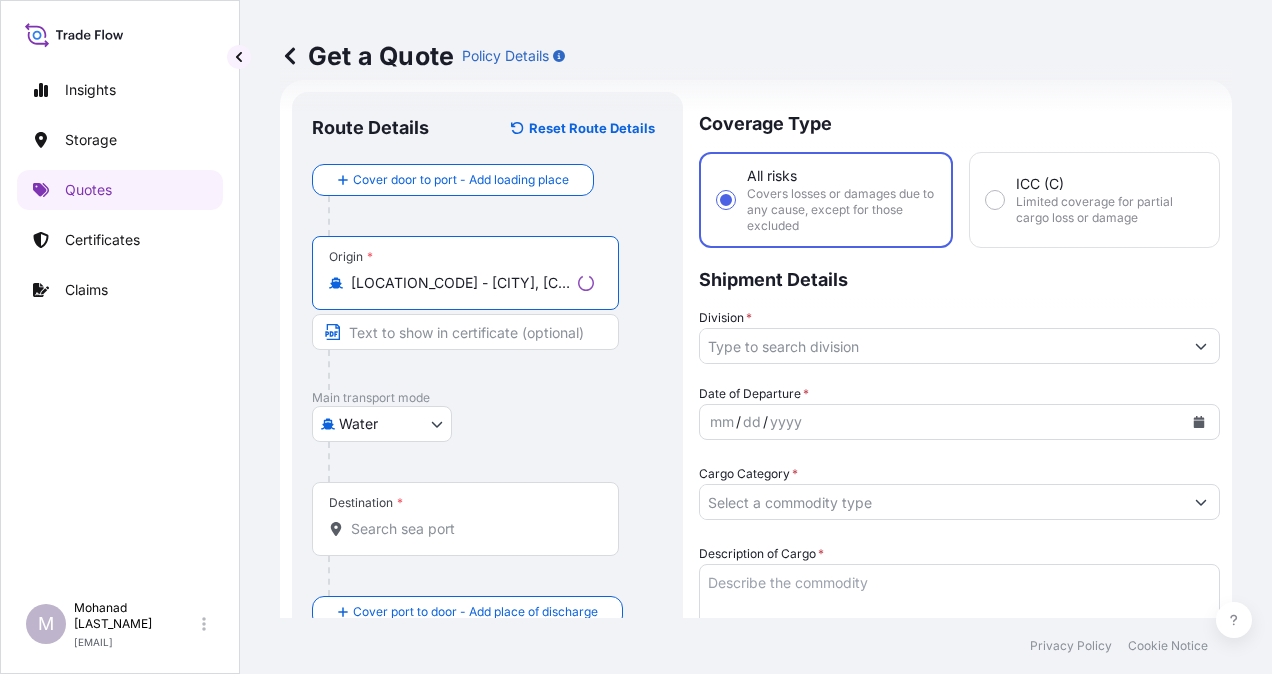 type on "[LOCATION_CODE] - [CITY], [COUNTRY]" 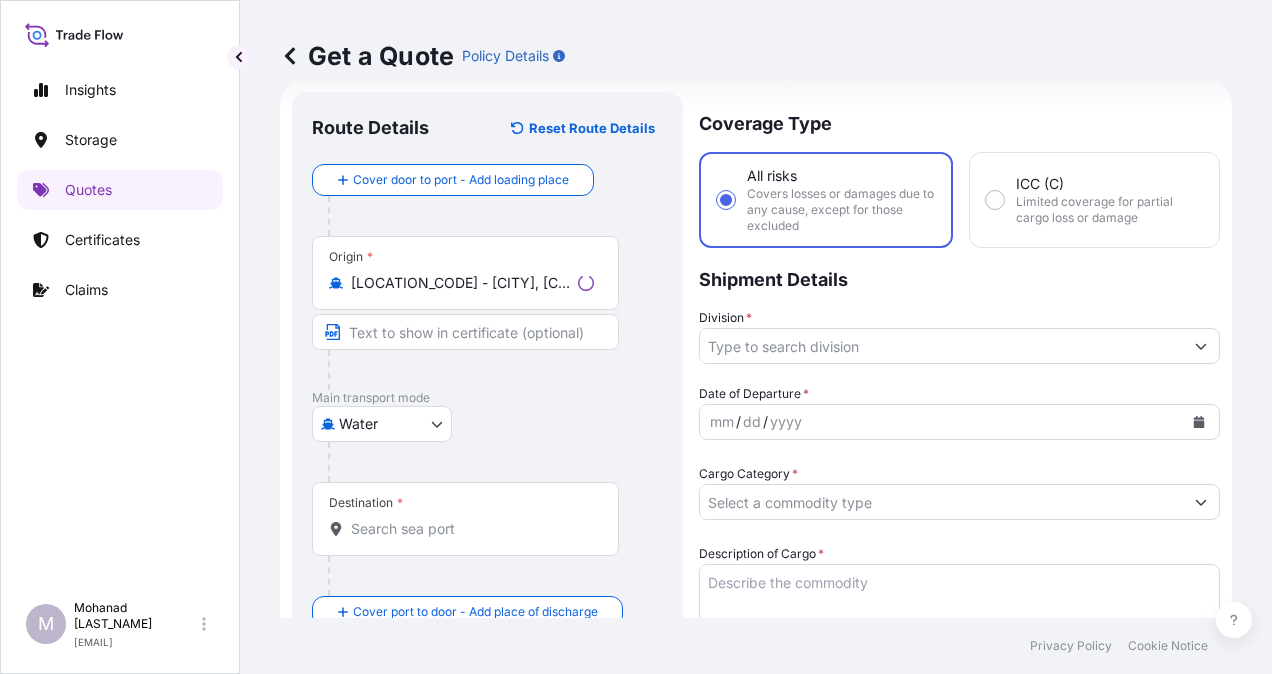 click on "Destination *" at bounding box center [465, 519] 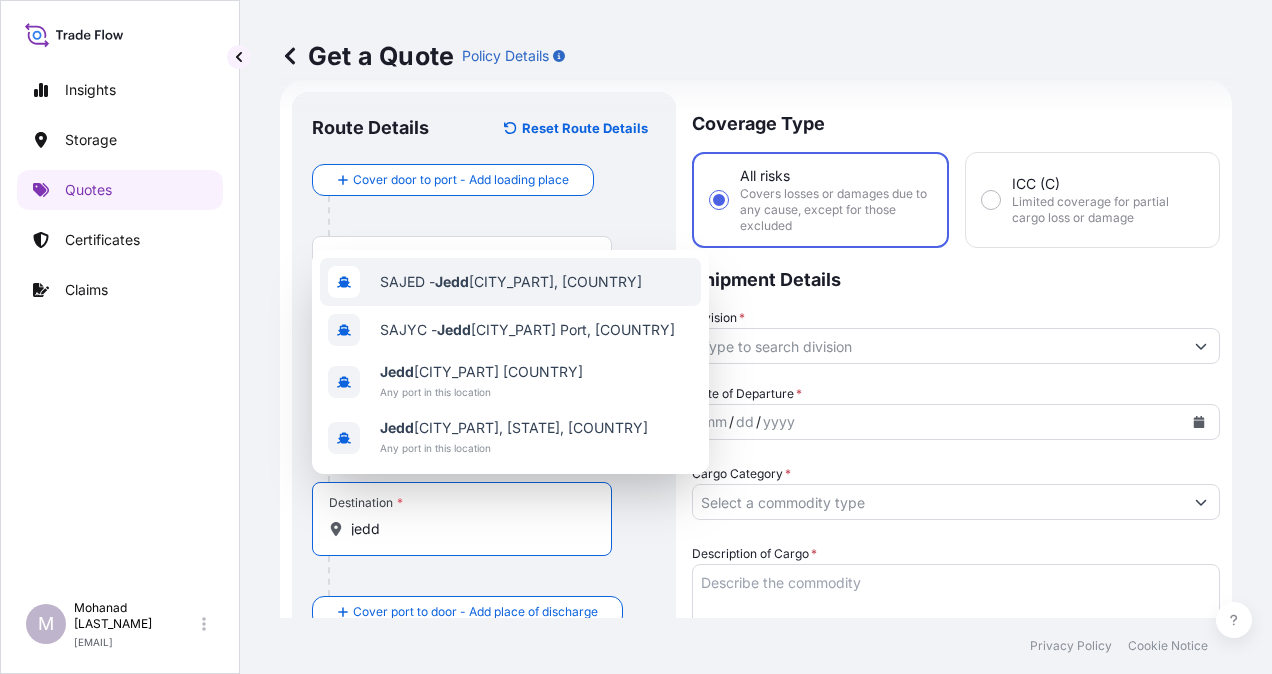 click on "[PERSON_INITIAL] - [CITY], [COUNTRY]" at bounding box center (510, 282) 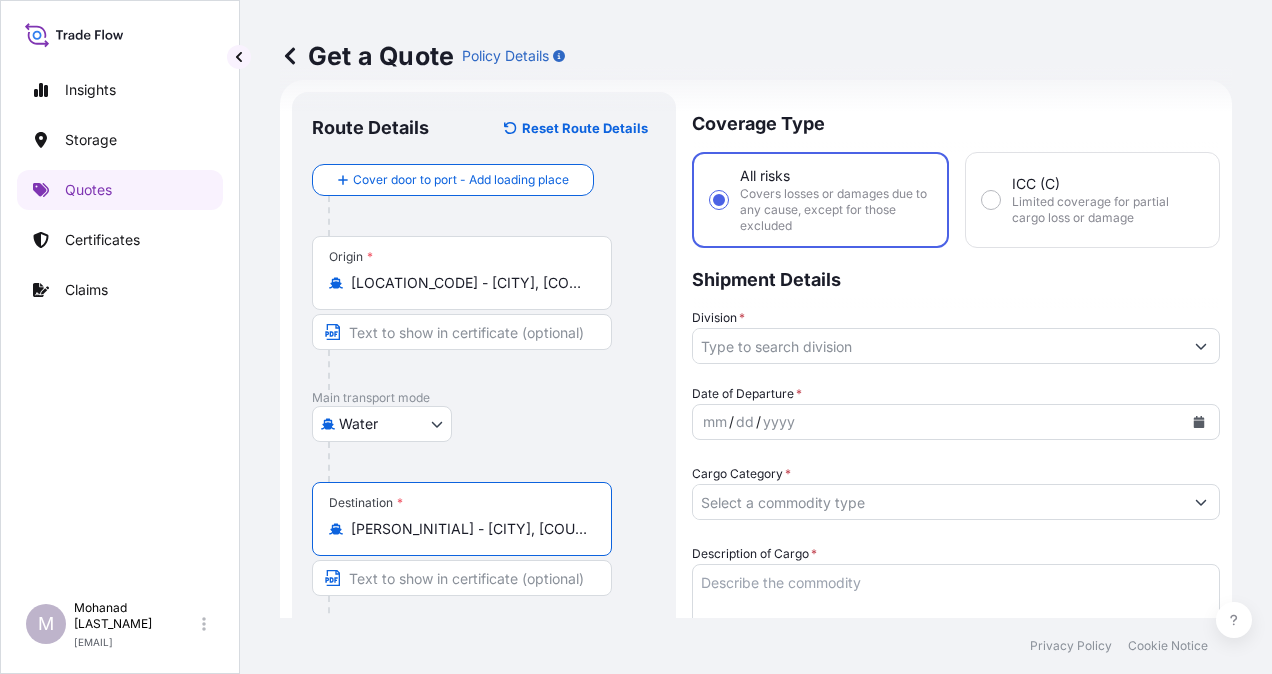 type on "[PERSON_INITIAL] - [CITY], [COUNTRY]" 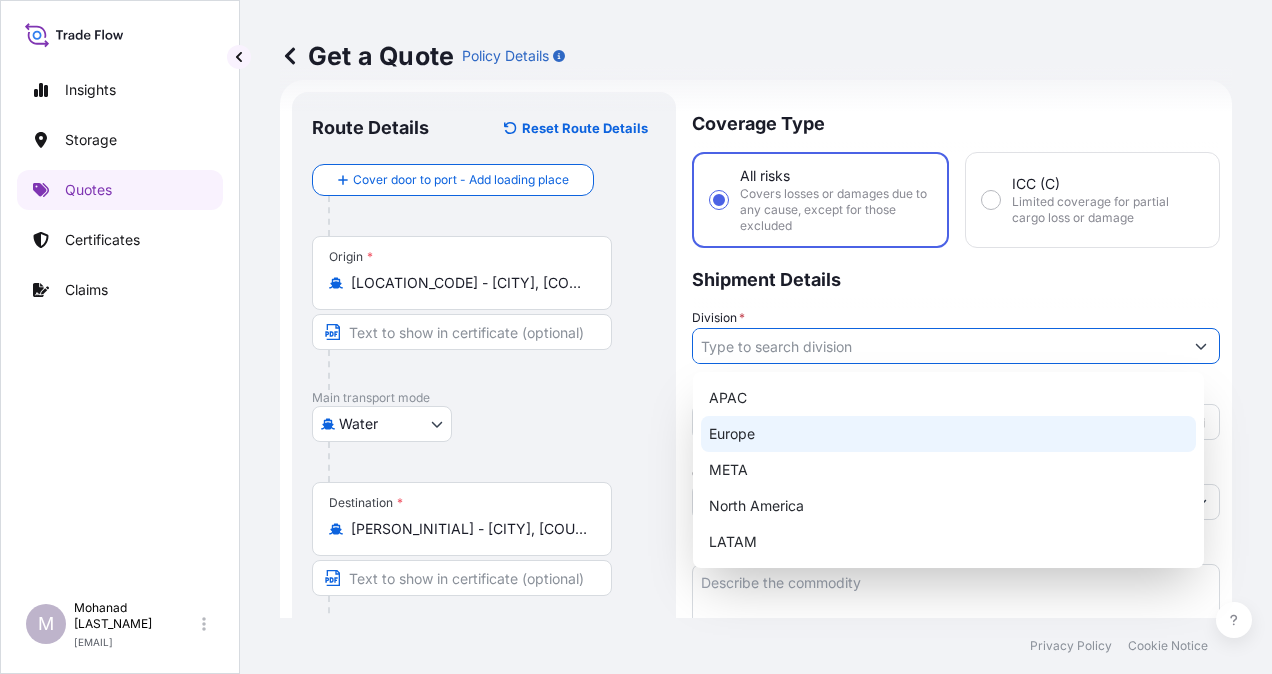click on "Europe" at bounding box center (948, 434) 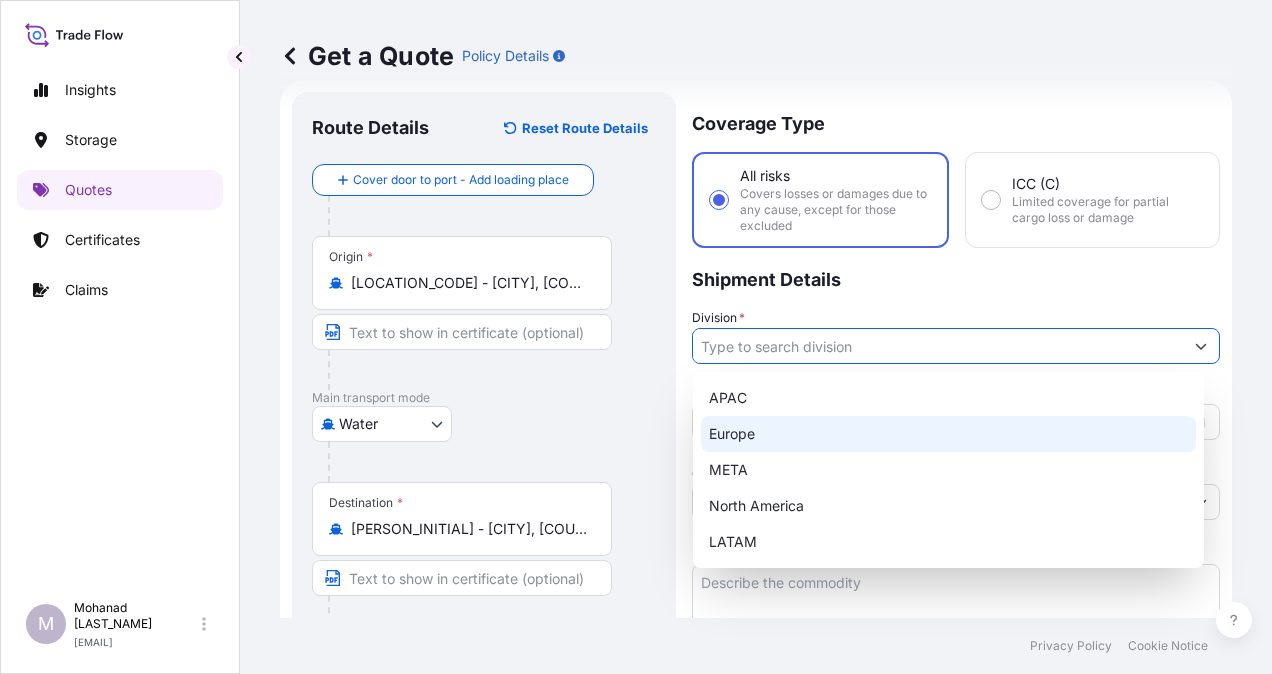 type on "Europe" 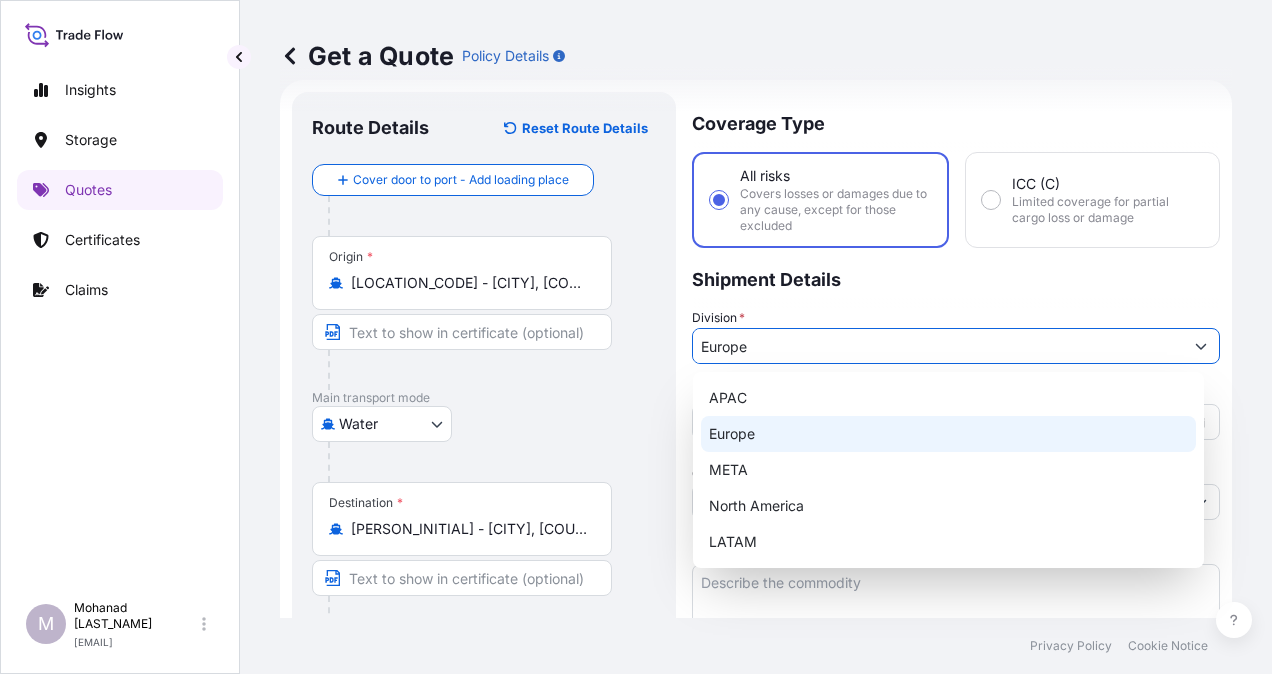 click on "Europe" at bounding box center [948, 434] 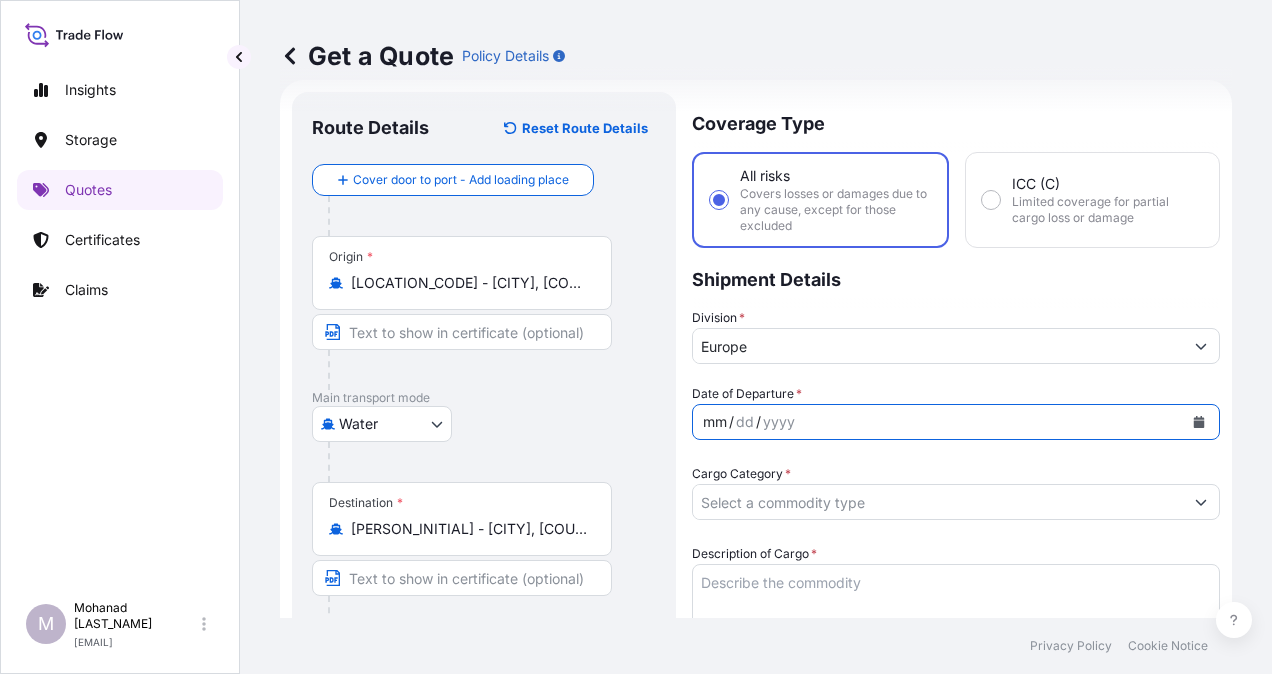 click on "/" at bounding box center [731, 422] 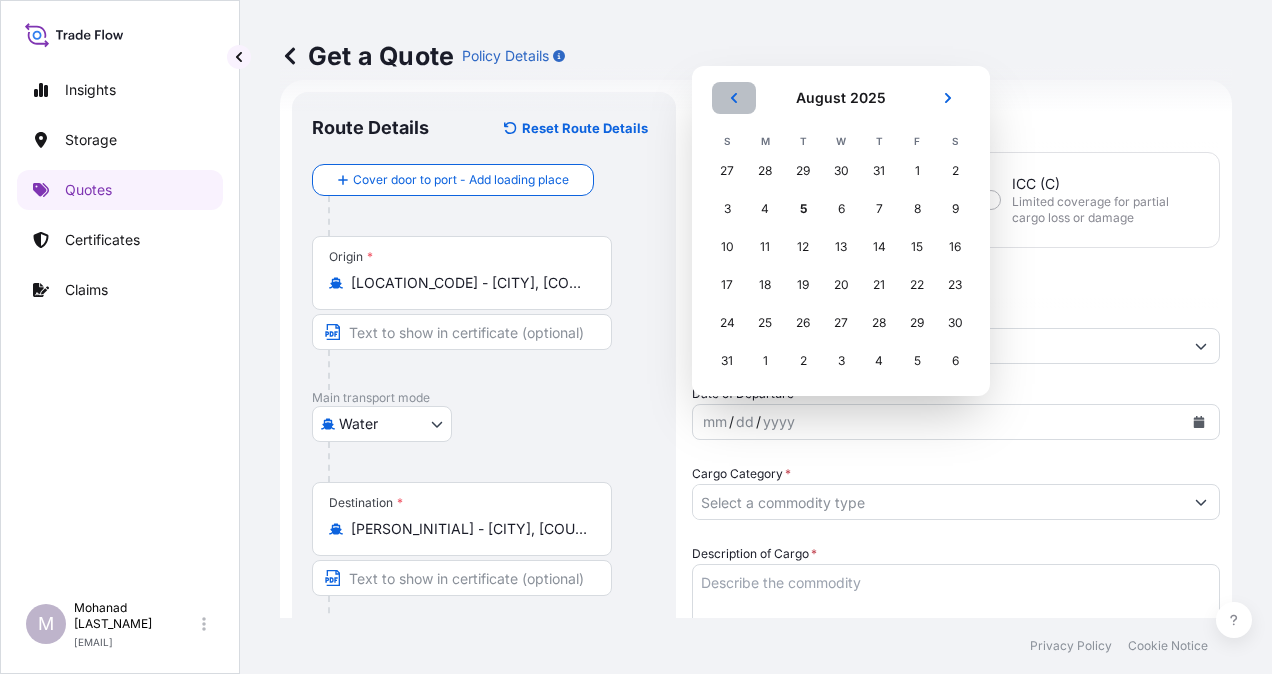 click 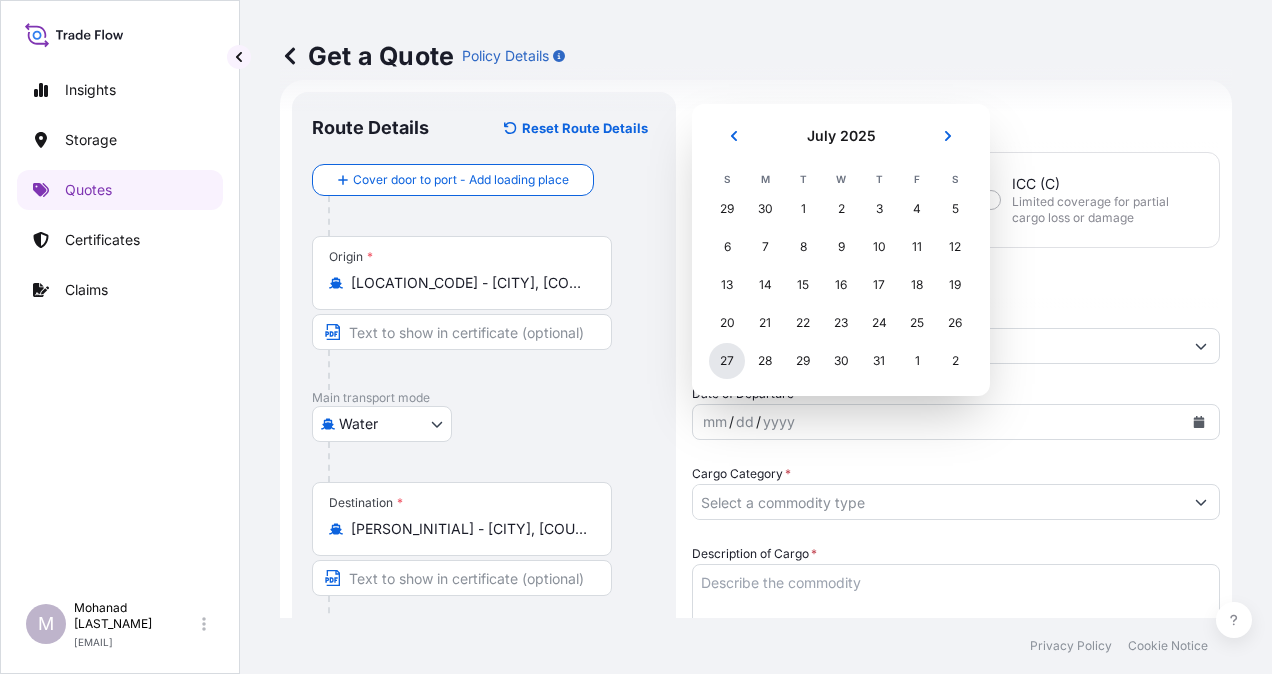 click on "27" at bounding box center (727, 361) 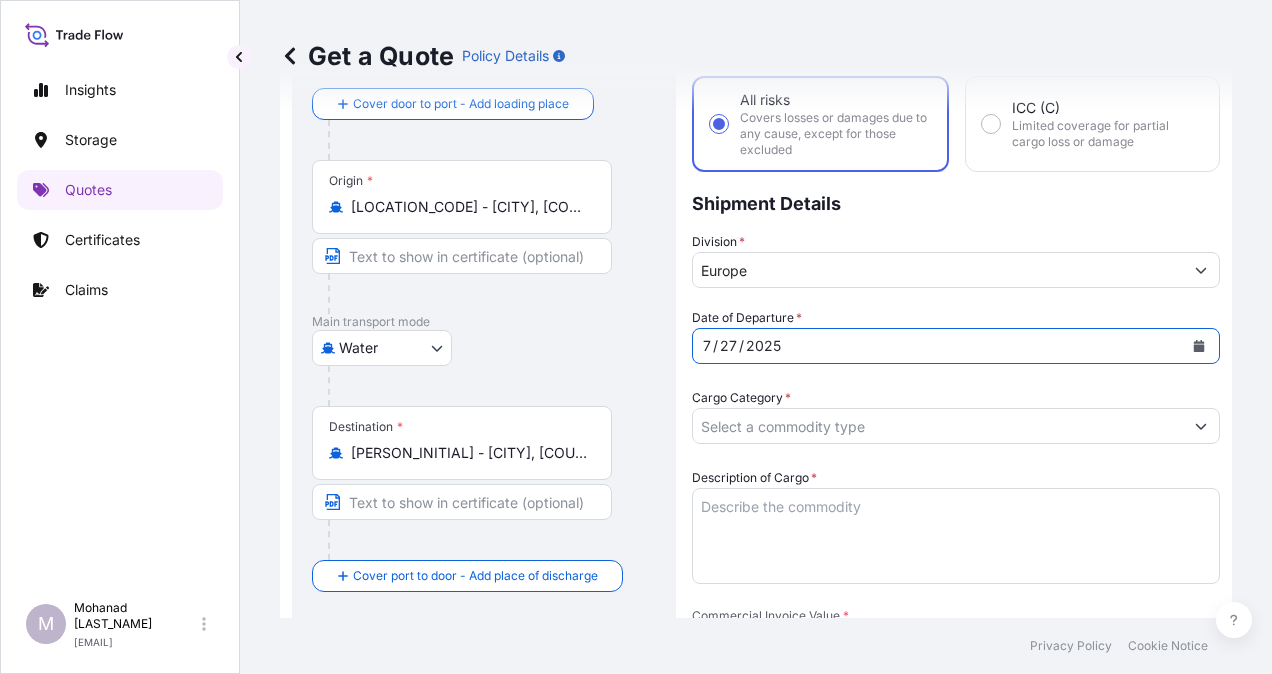scroll, scrollTop: 232, scrollLeft: 0, axis: vertical 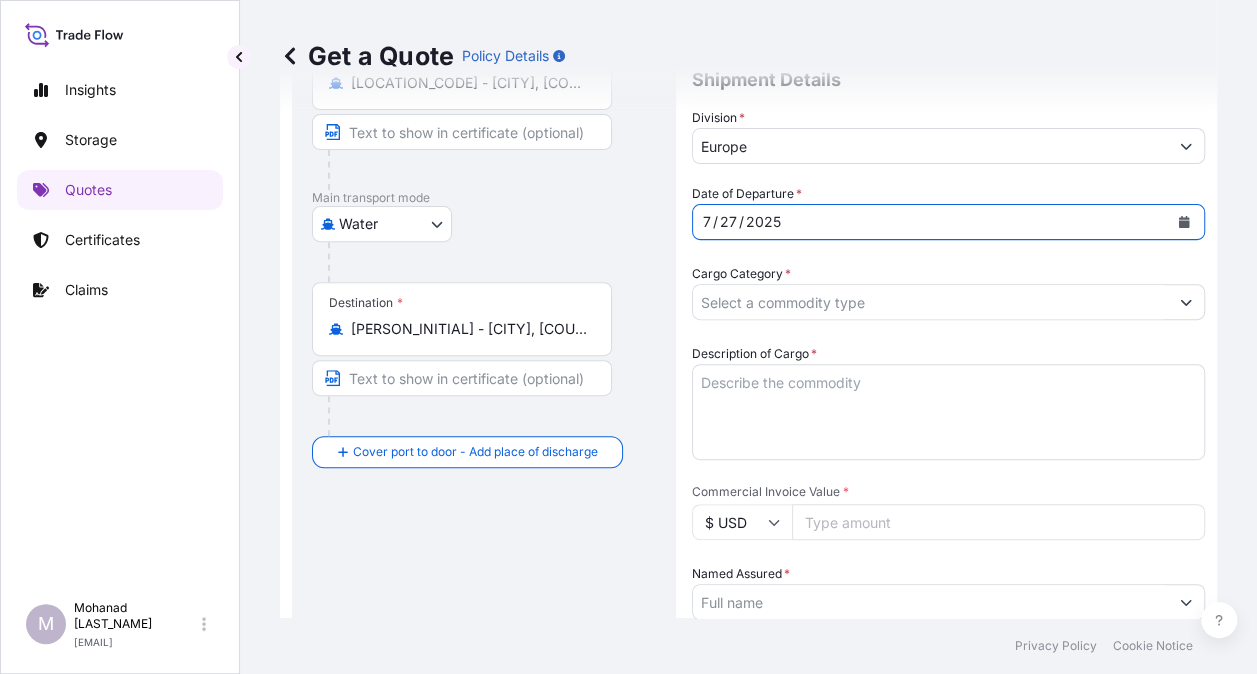click on "Cargo Category *" at bounding box center [930, 302] 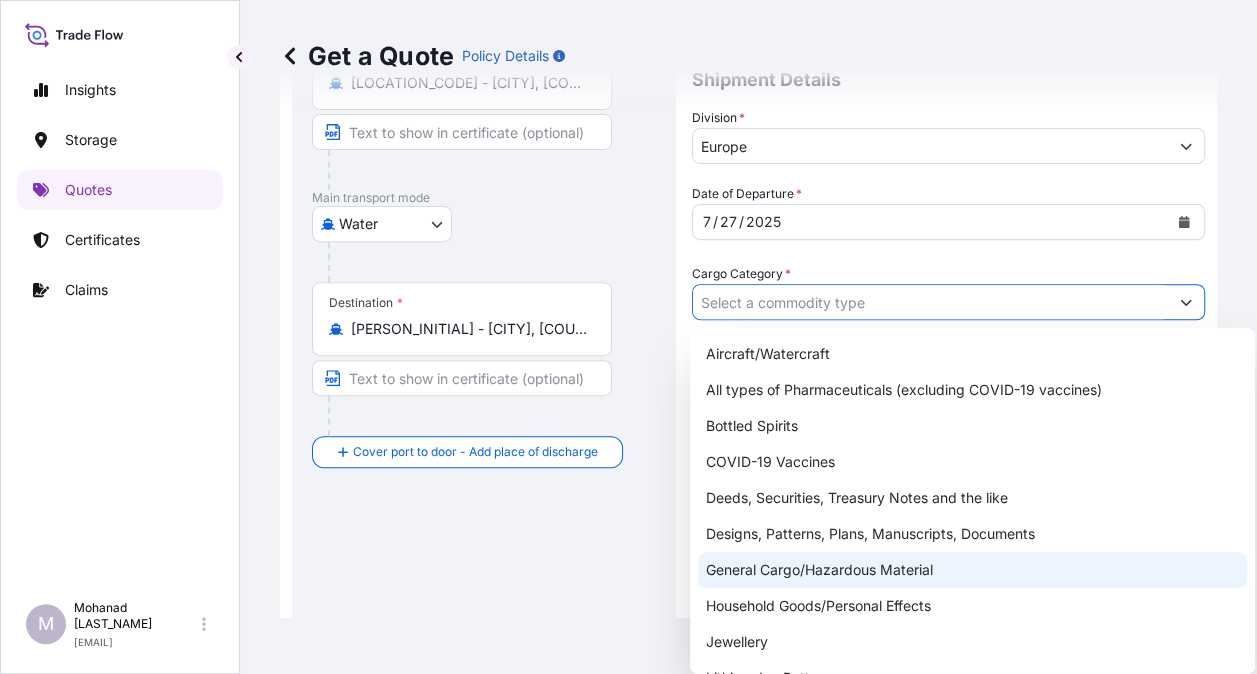 click on "General Cargo/Hazardous Material" at bounding box center [972, 570] 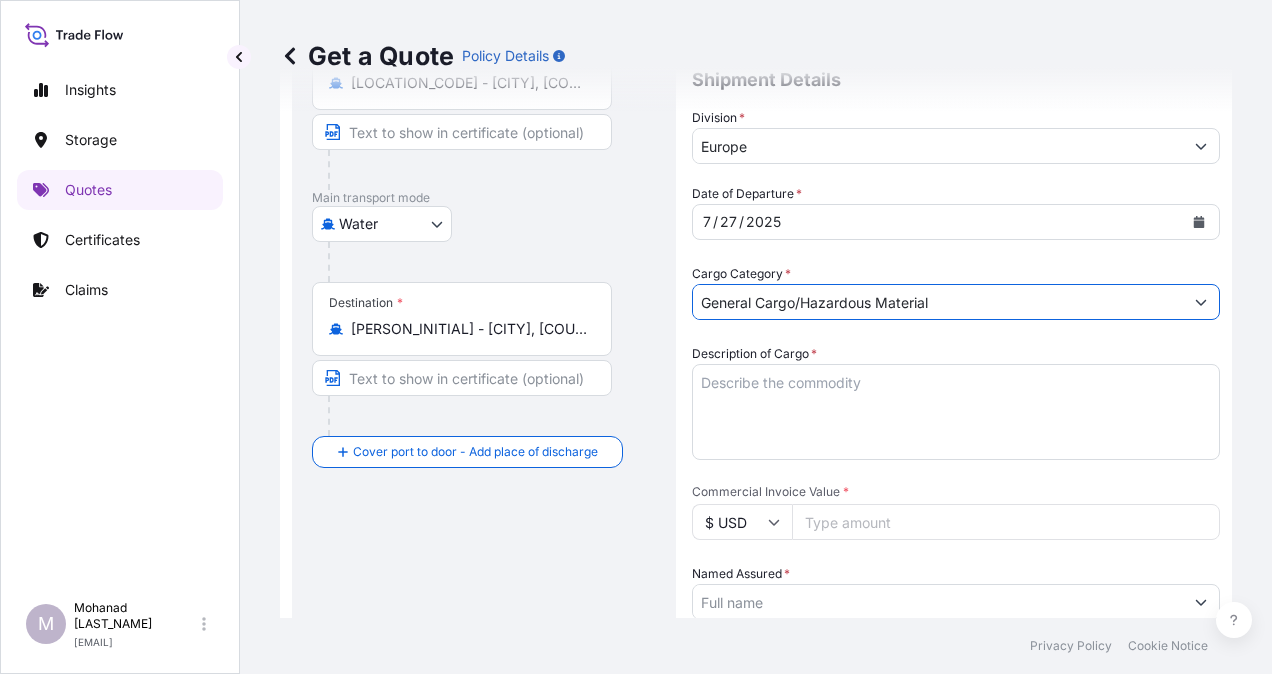 click on "Description of Cargo *" at bounding box center [956, 412] 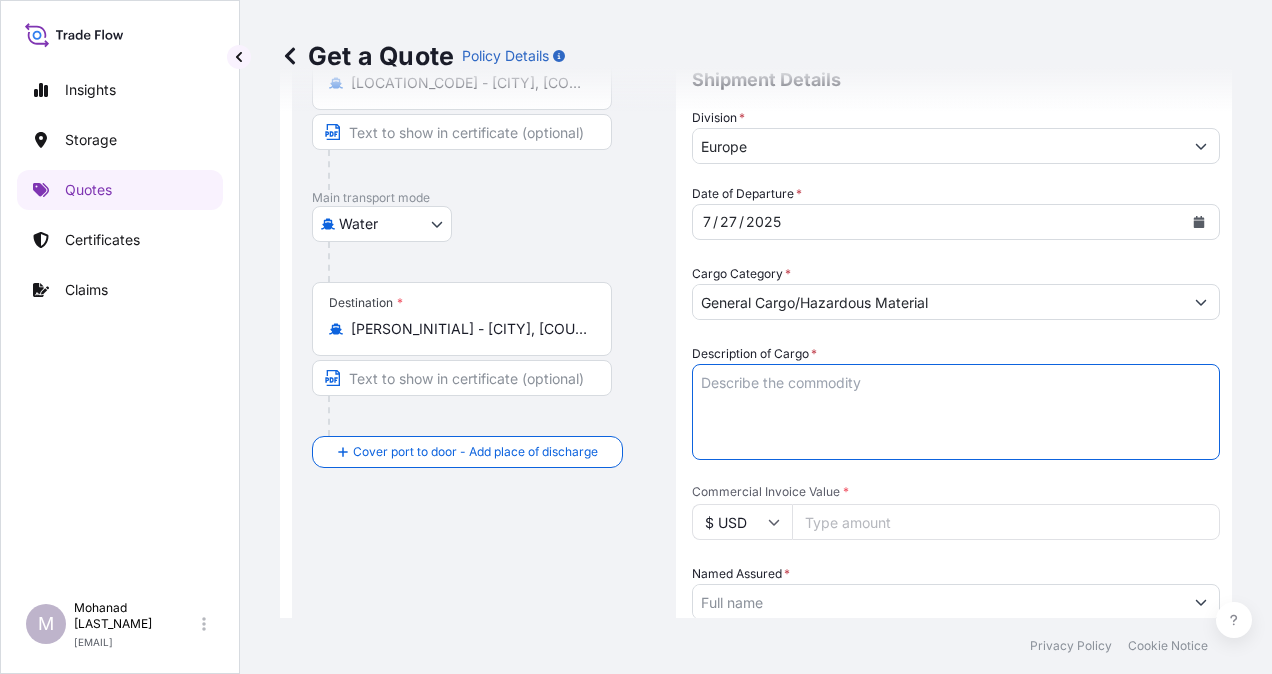 paste on "Wires & Cables" 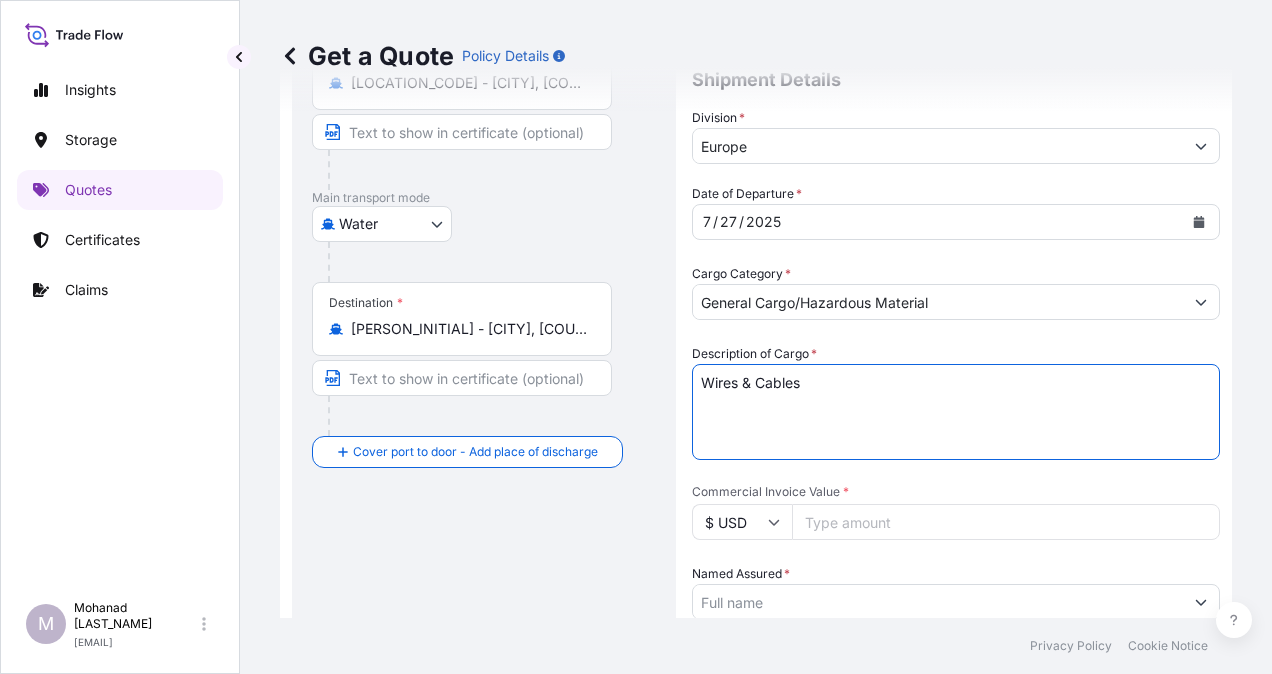 type on "Wires & Cables" 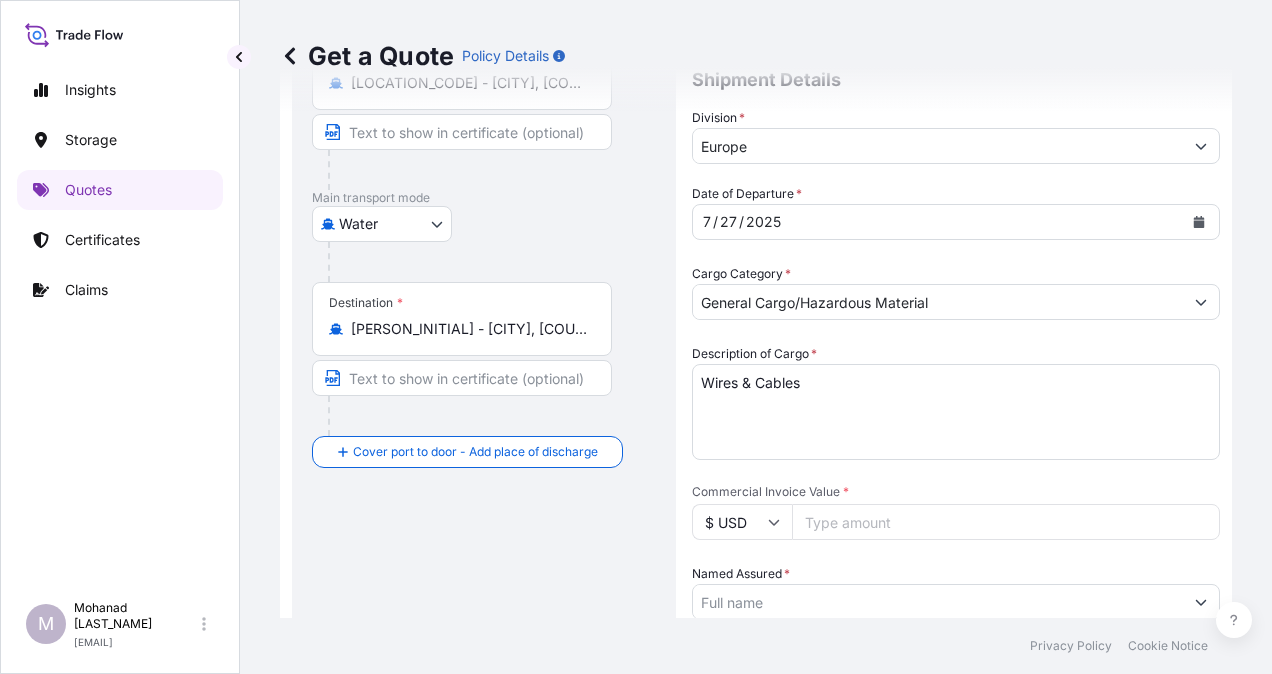 paste on "[NUMBER]" 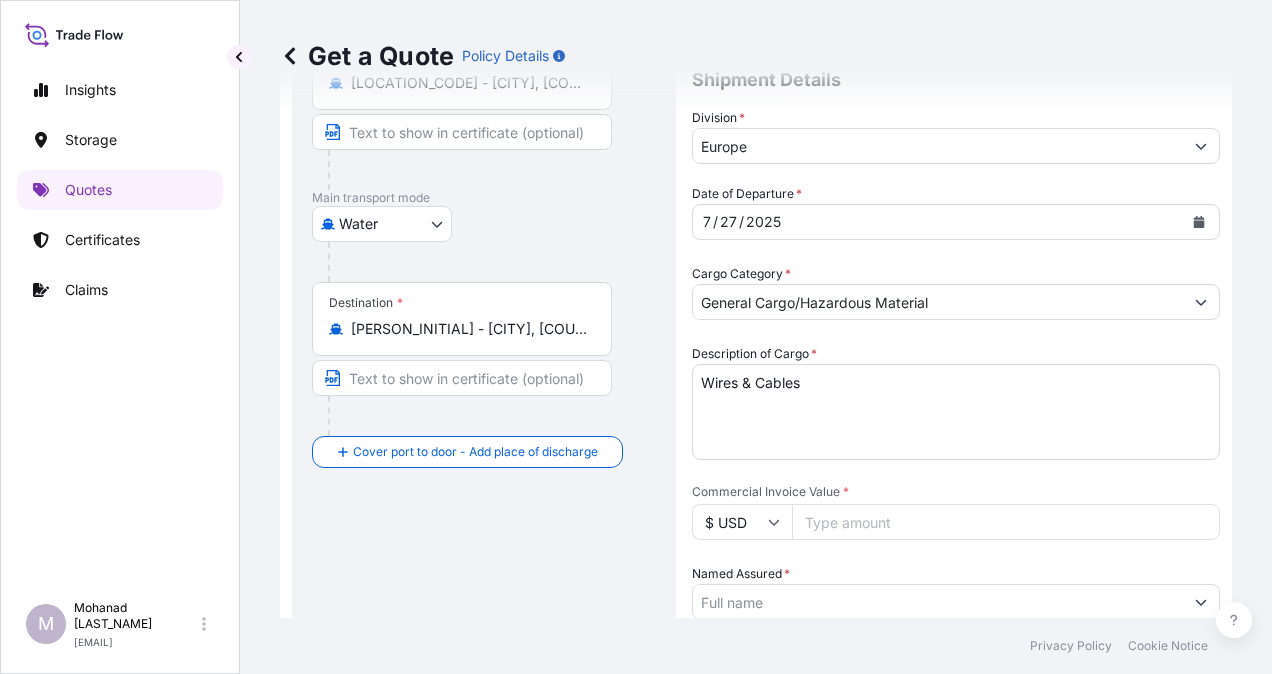 type on "[NUMBER]" 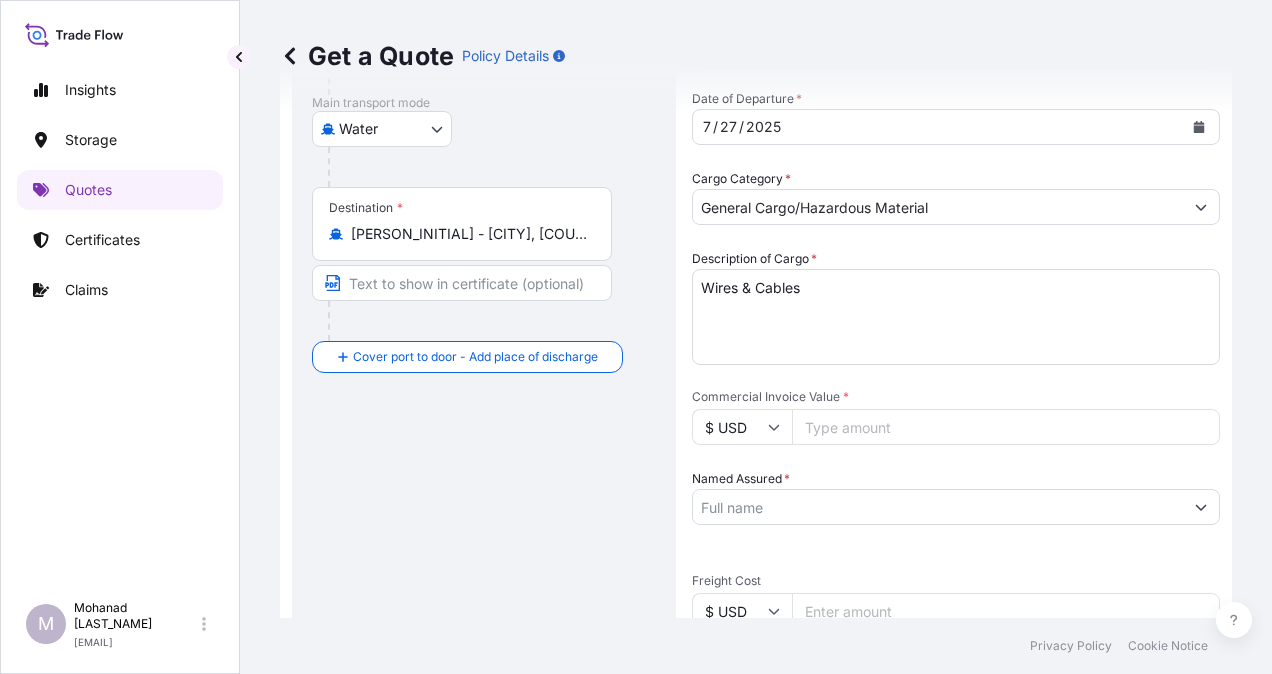 scroll, scrollTop: 432, scrollLeft: 0, axis: vertical 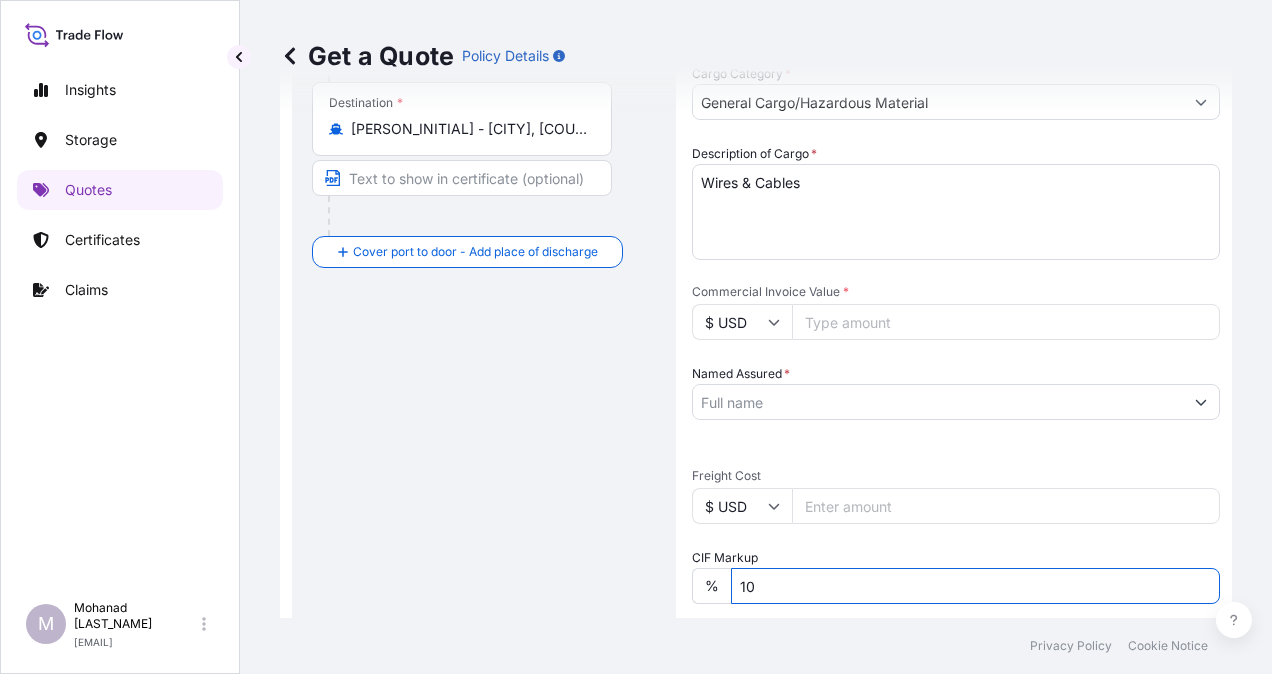 click on "10" at bounding box center (975, 586) 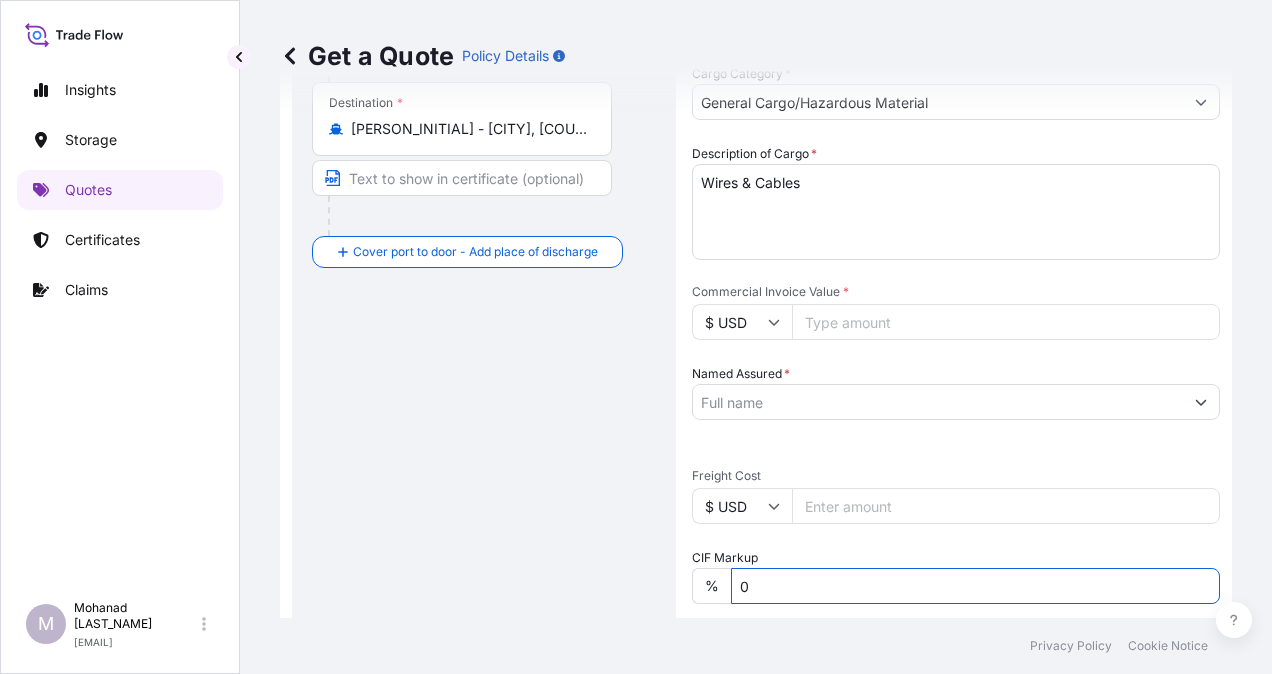 scroll, scrollTop: 632, scrollLeft: 0, axis: vertical 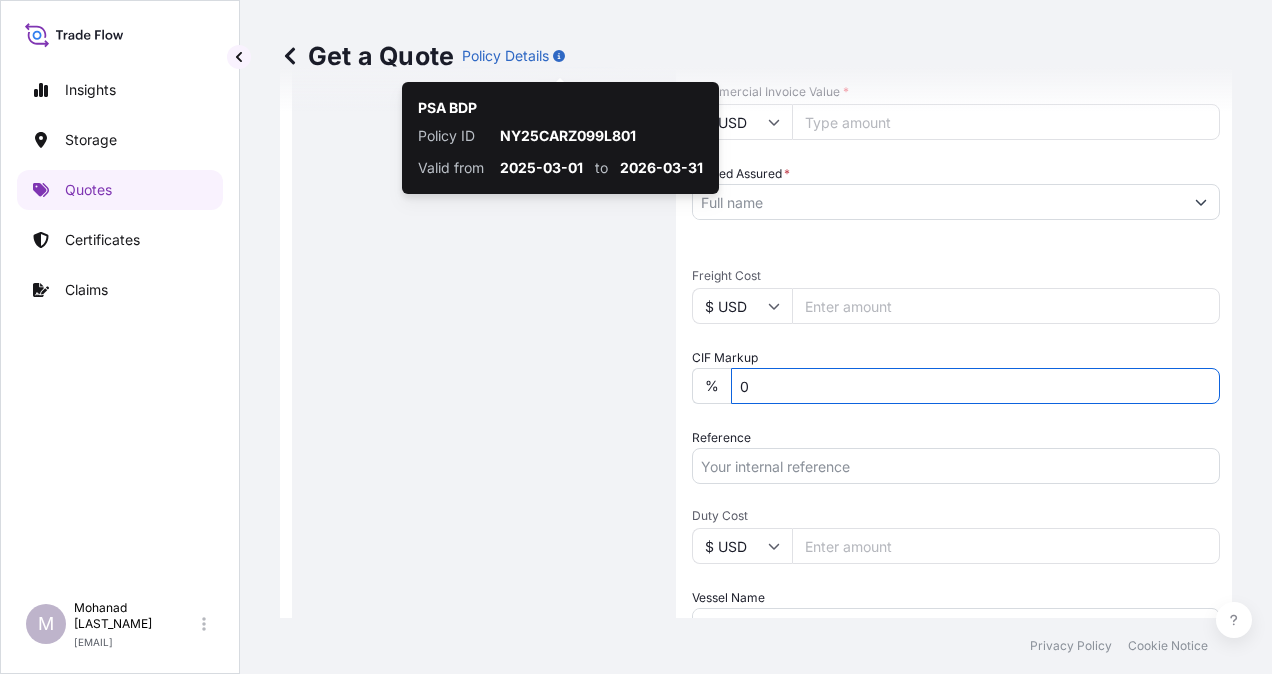 type on "0" 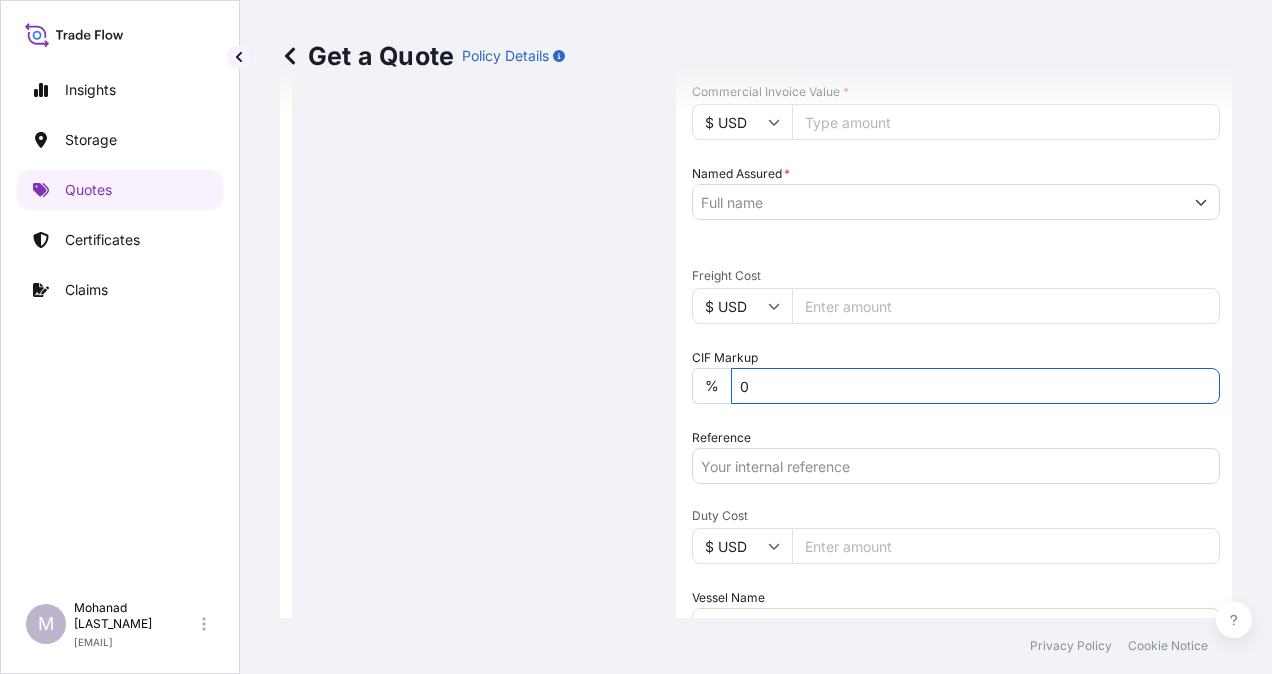 click on "Named Assured *" at bounding box center (938, 202) 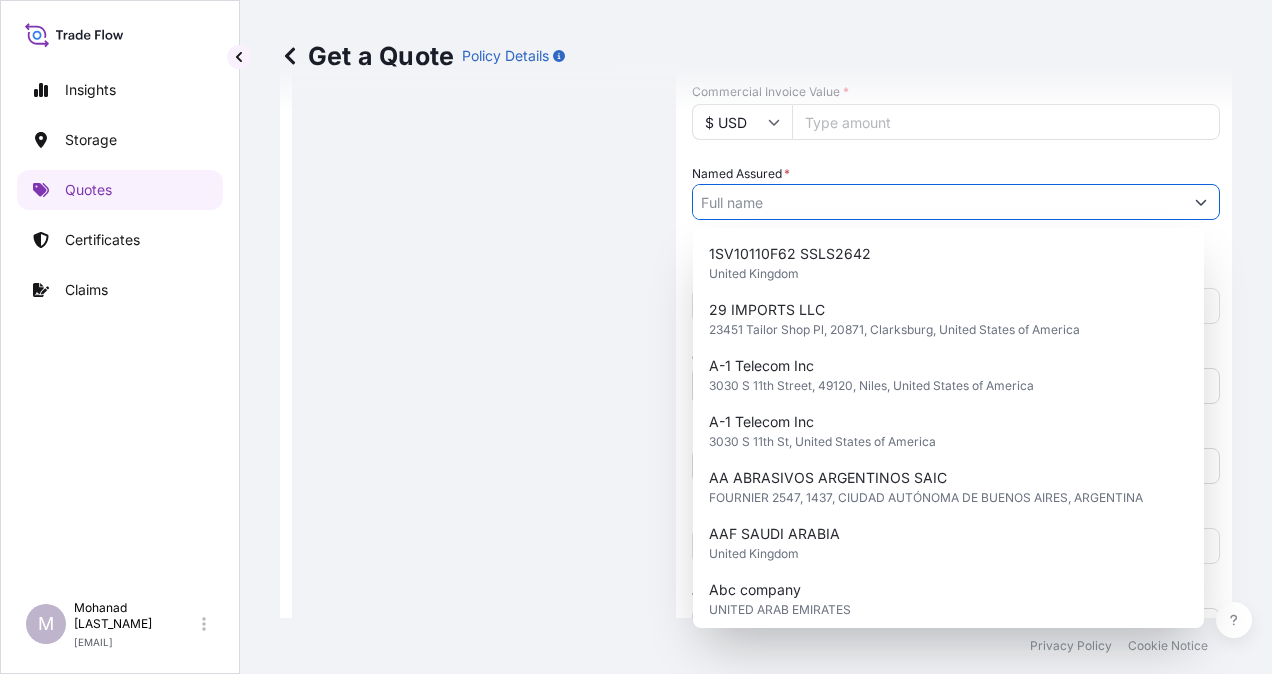 paste on "ANIXTER SAUDI CO. LTD ATT: [PERSON]" 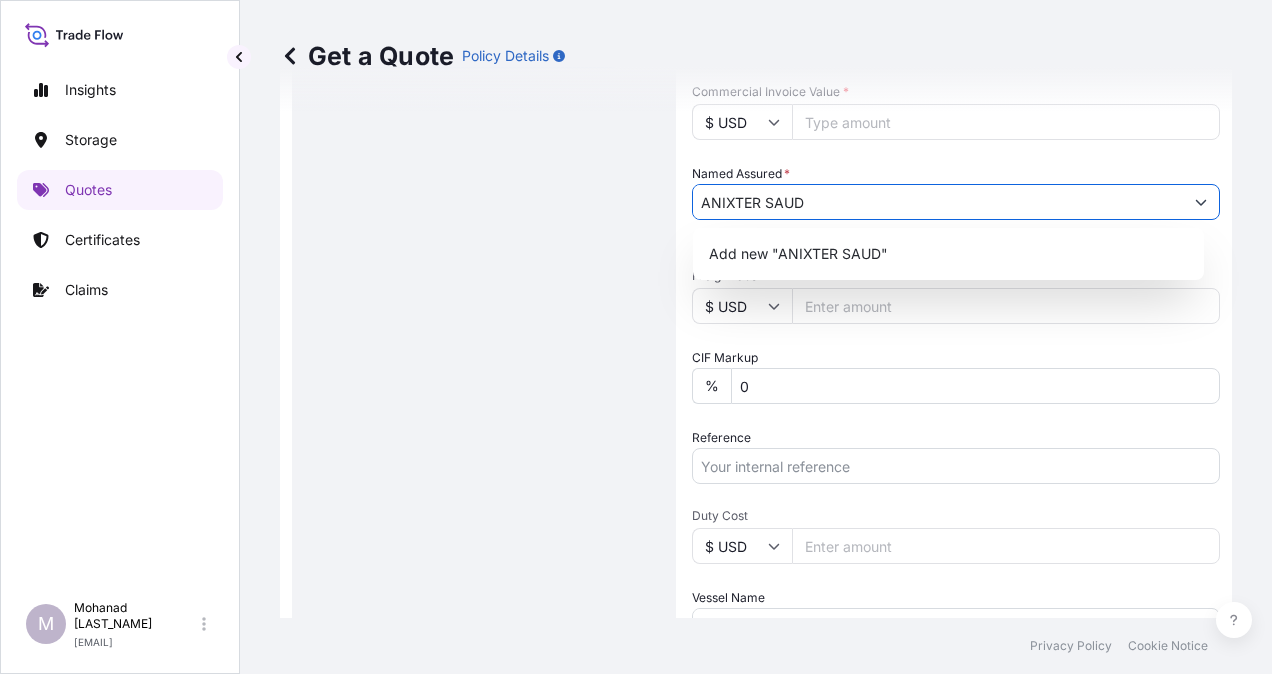 type on "ANIXTER SAUD" 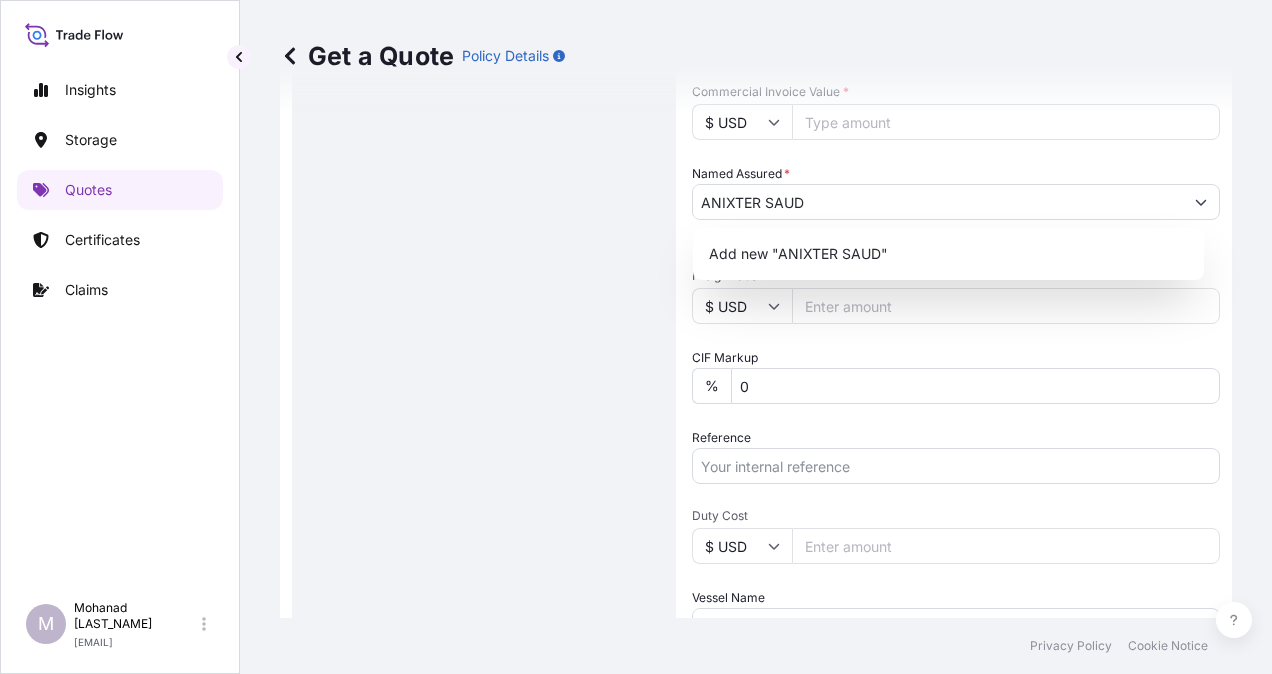 click on "Named Assured * ANIXTER SAUD" at bounding box center (956, 192) 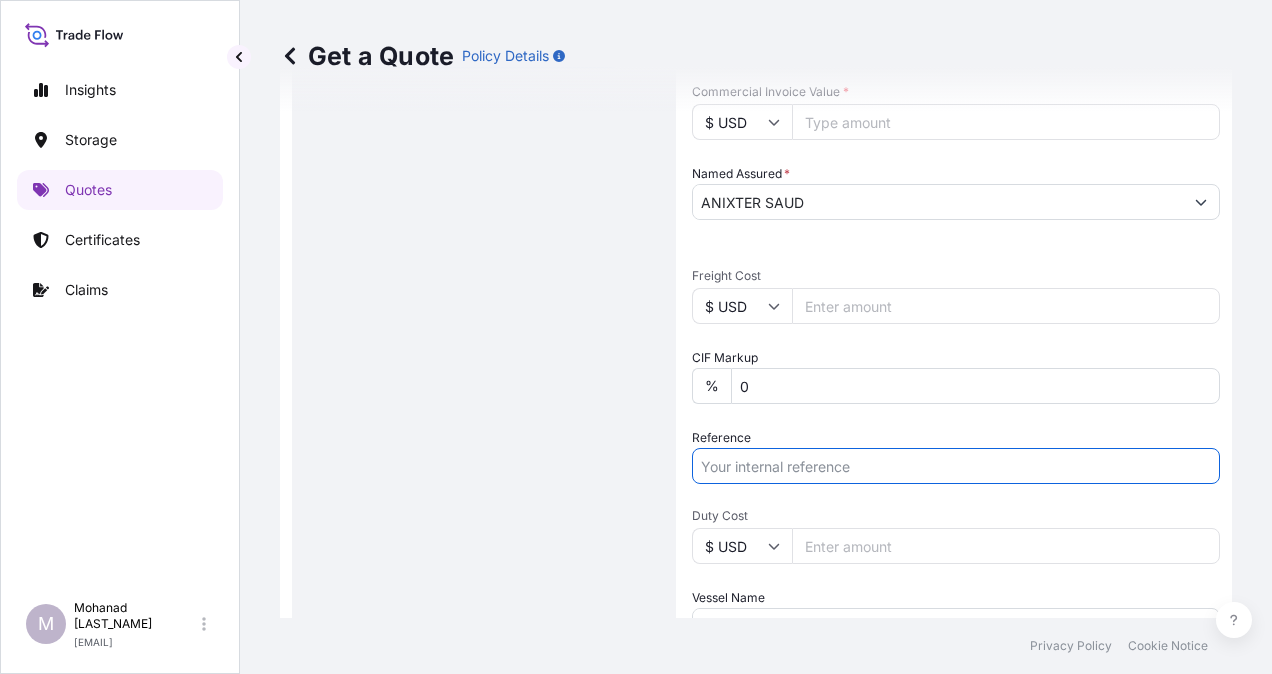 click on "Reference" at bounding box center [956, 466] 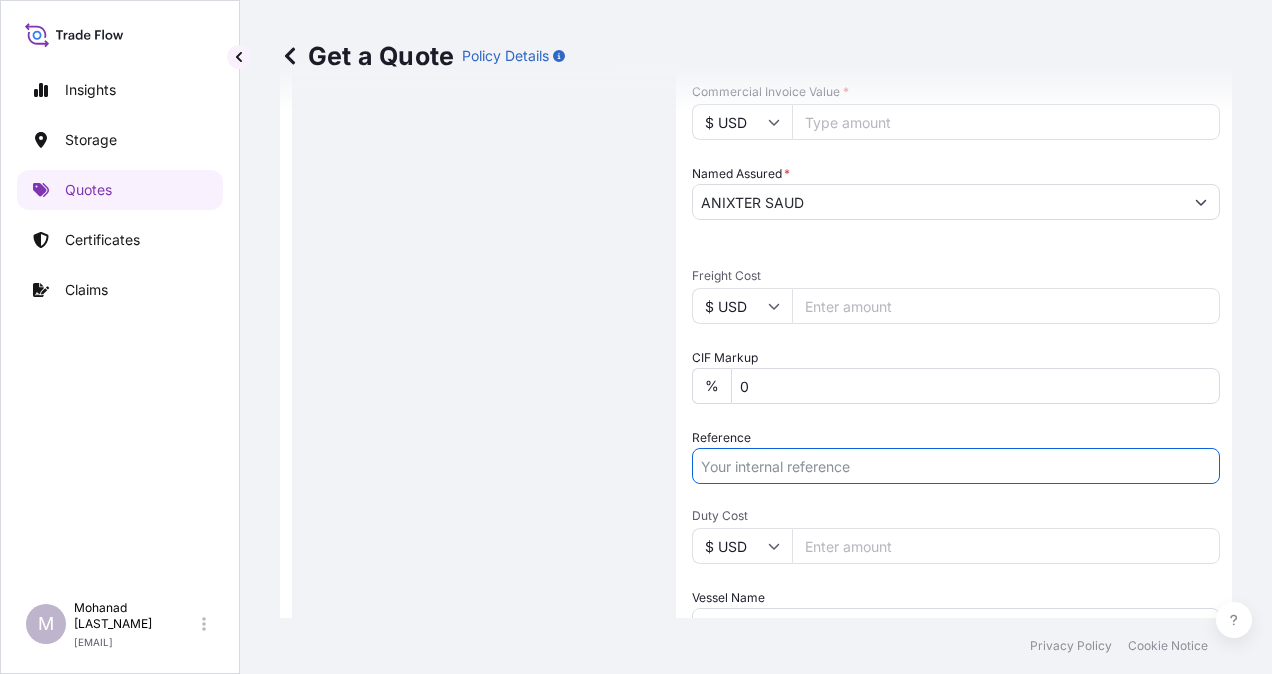 paste on "[NUMBER] // | JOB # [NUMBER]" 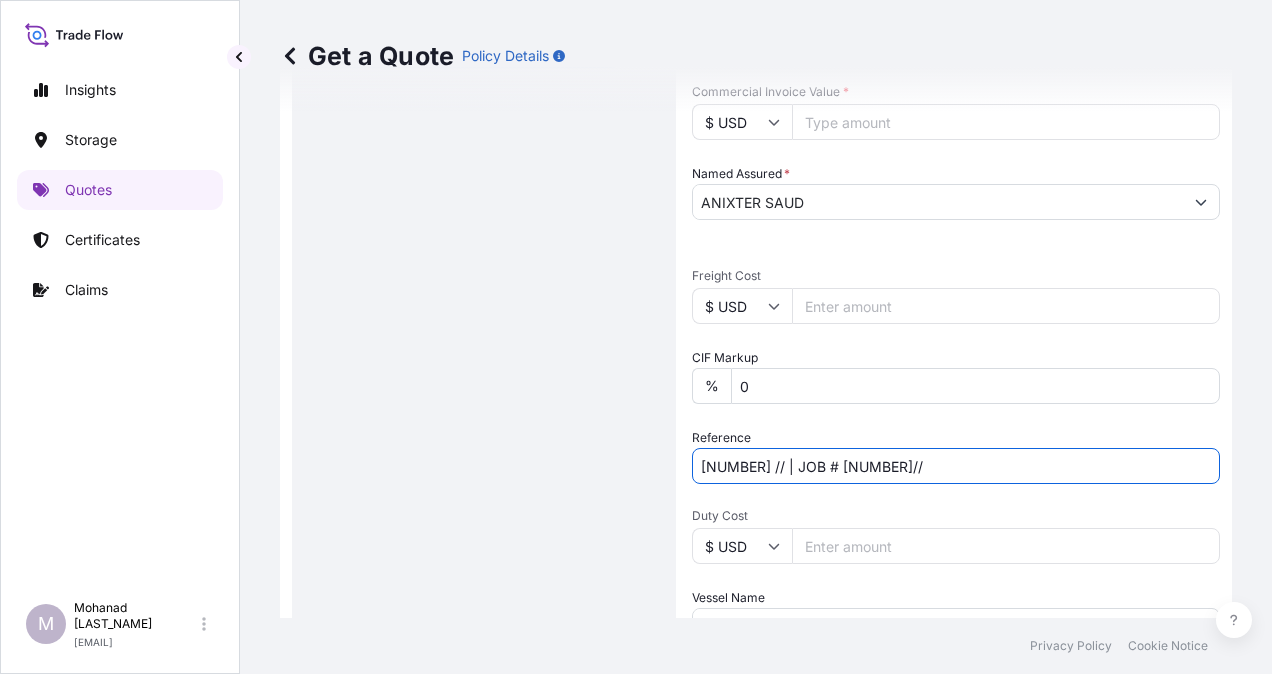 paste on "[NUMBER]" 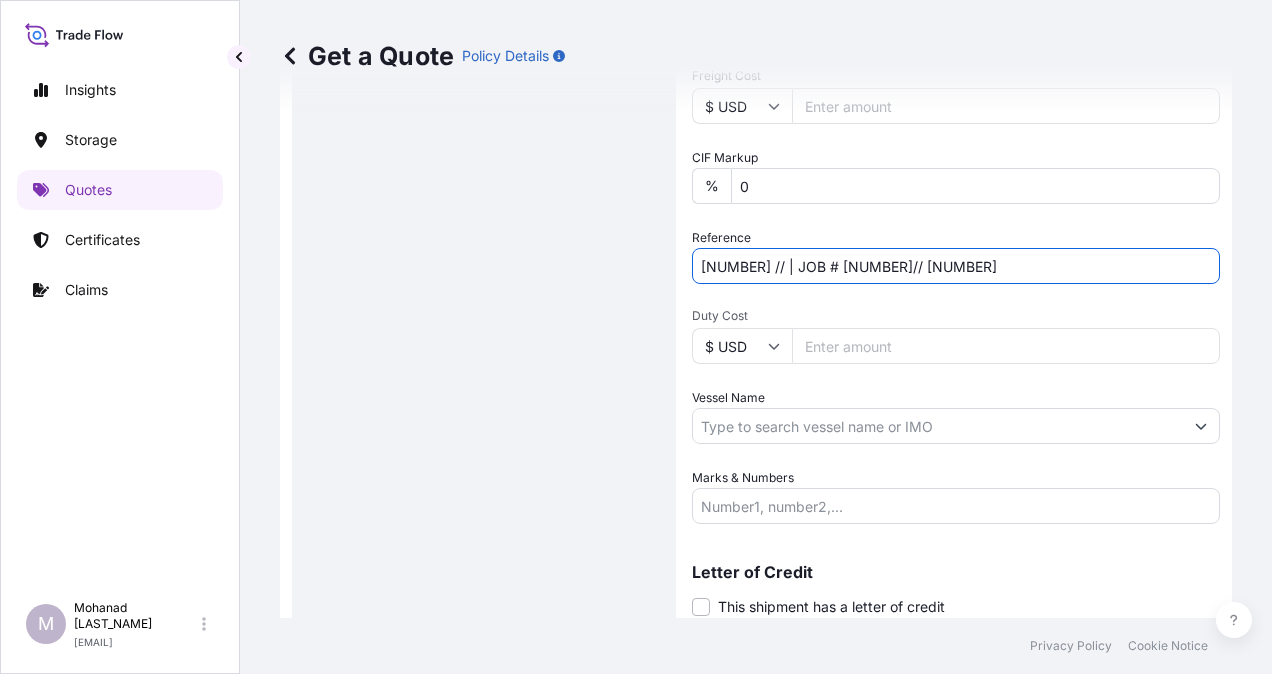 scroll, scrollTop: 898, scrollLeft: 0, axis: vertical 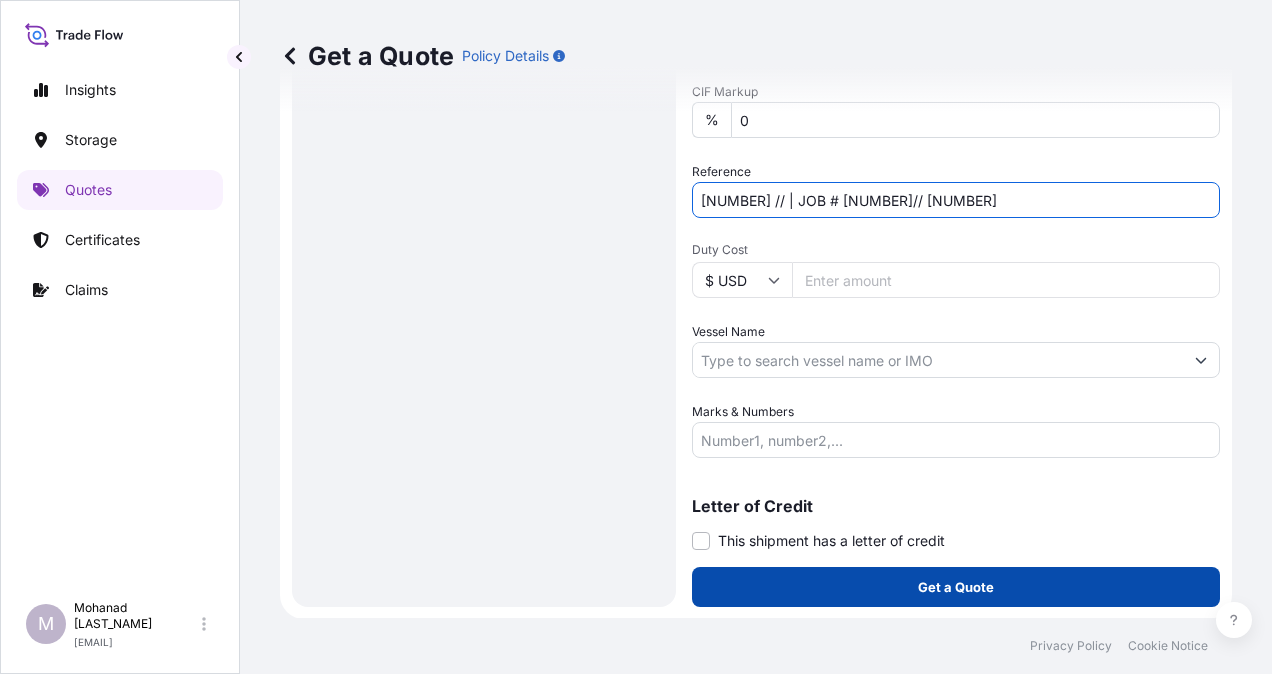 type on "[NUMBER] // | JOB # [NUMBER]// [NUMBER]" 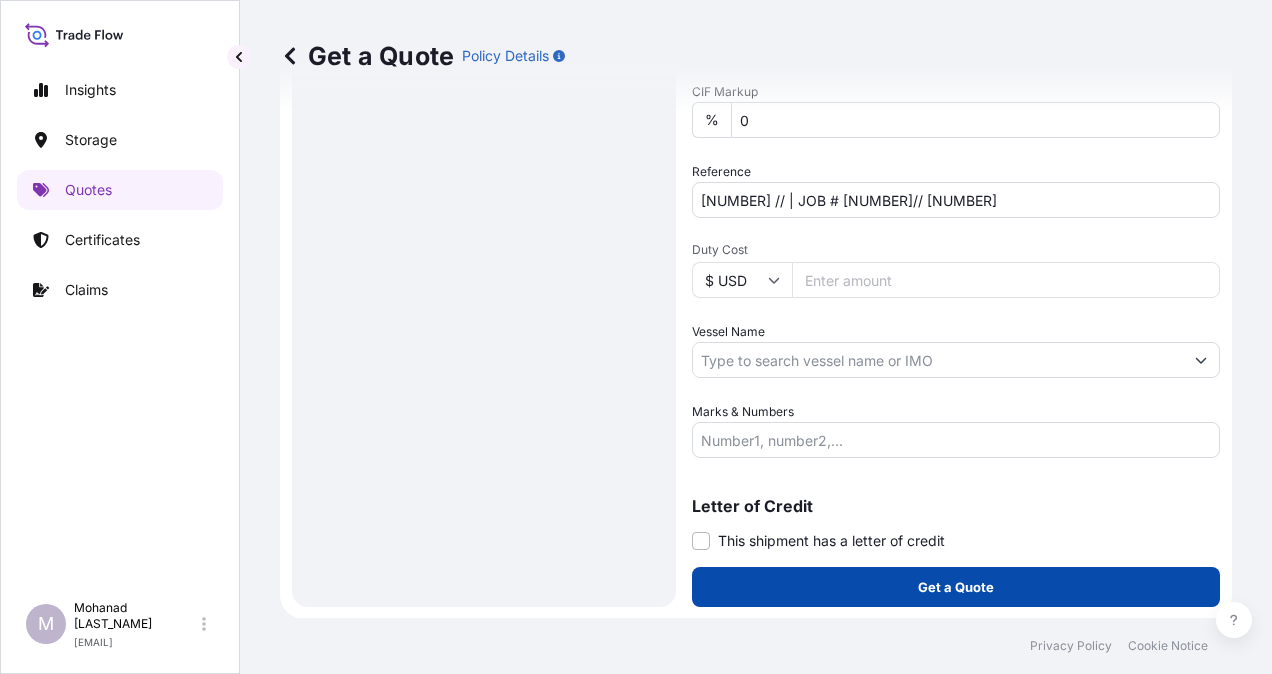 click on "Get a Quote" at bounding box center [956, 587] 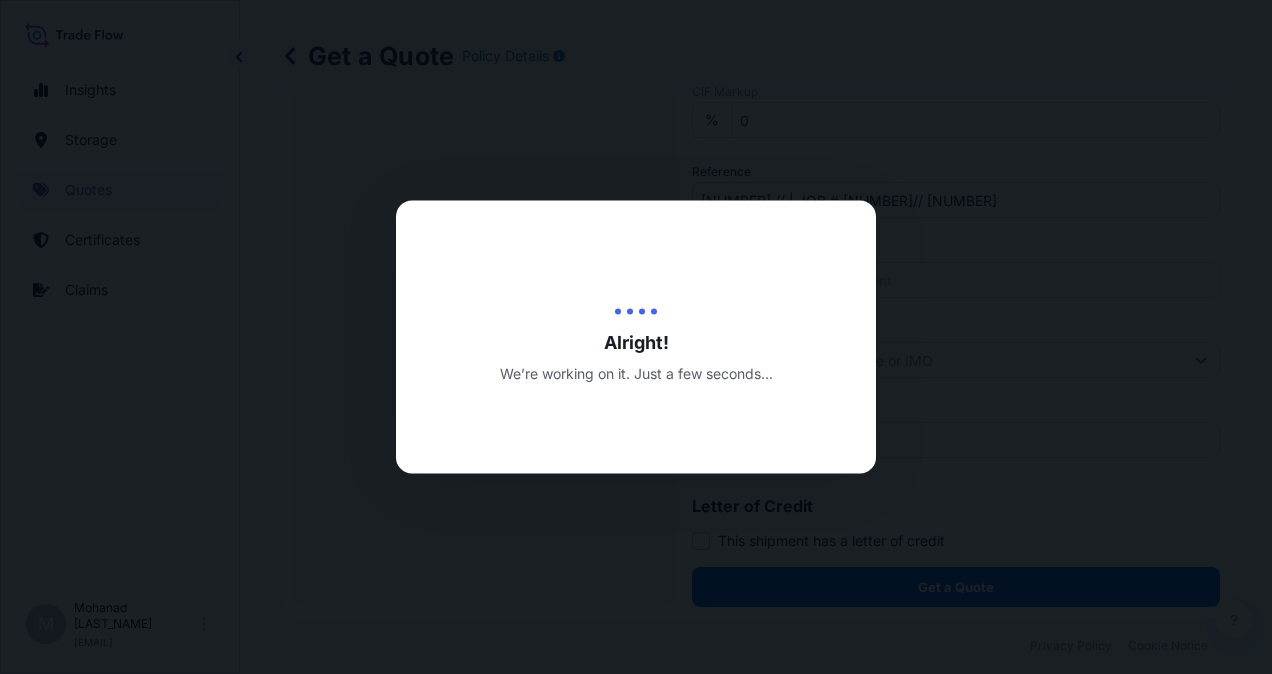 scroll, scrollTop: 0, scrollLeft: 0, axis: both 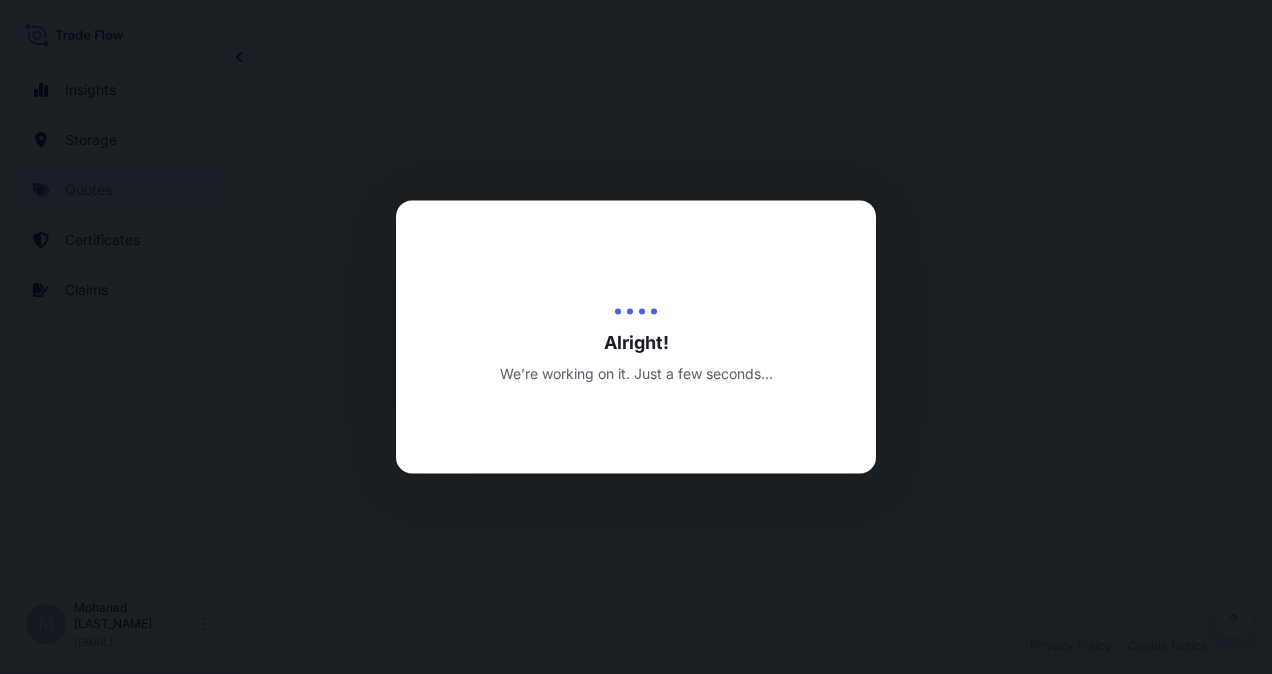 select on "Water" 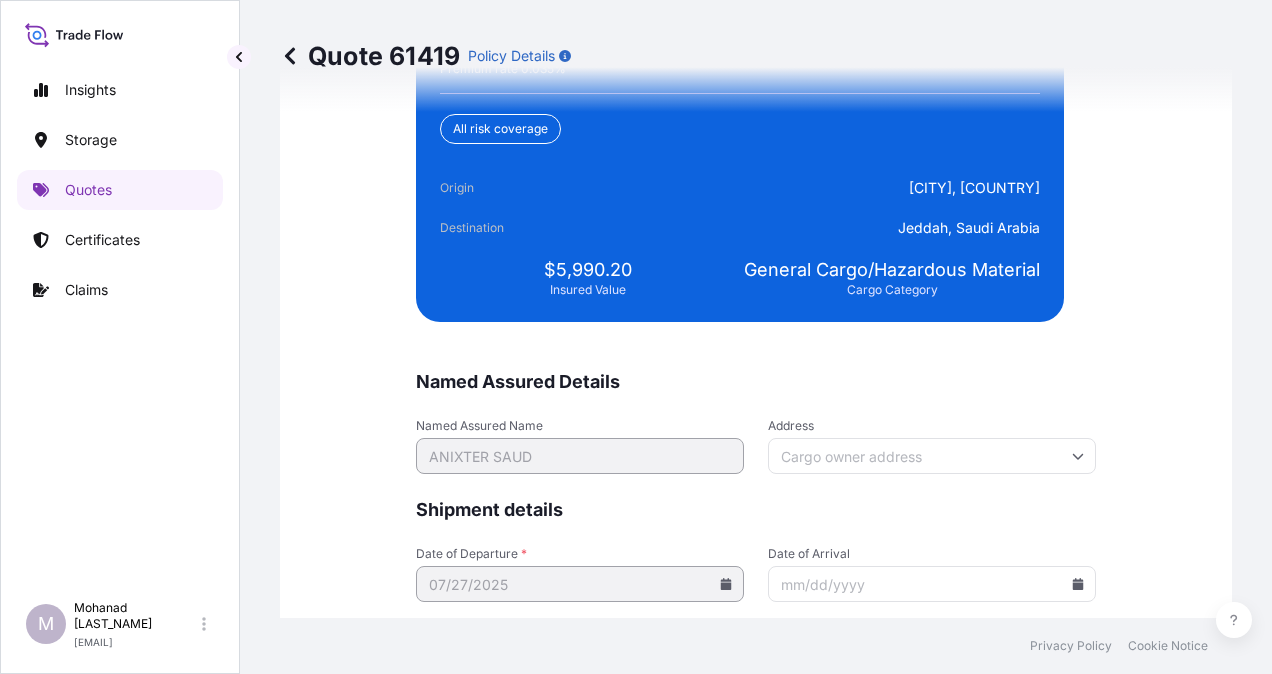 scroll, scrollTop: 4875, scrollLeft: 0, axis: vertical 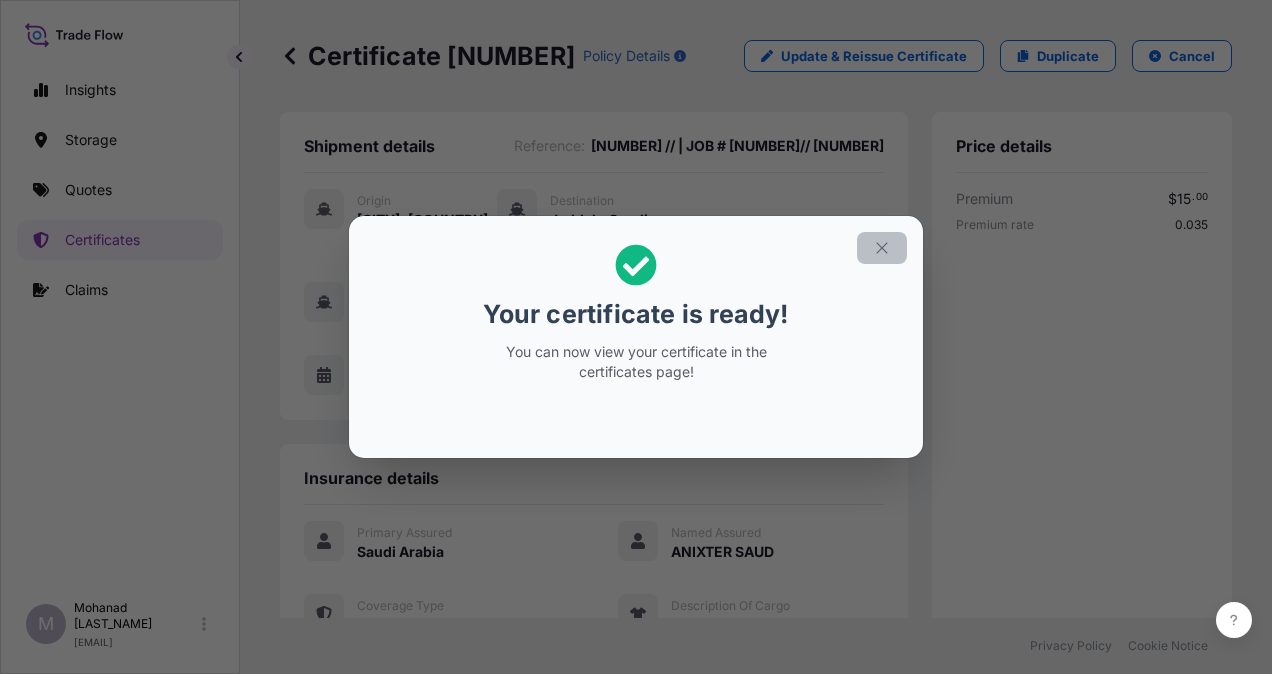 click 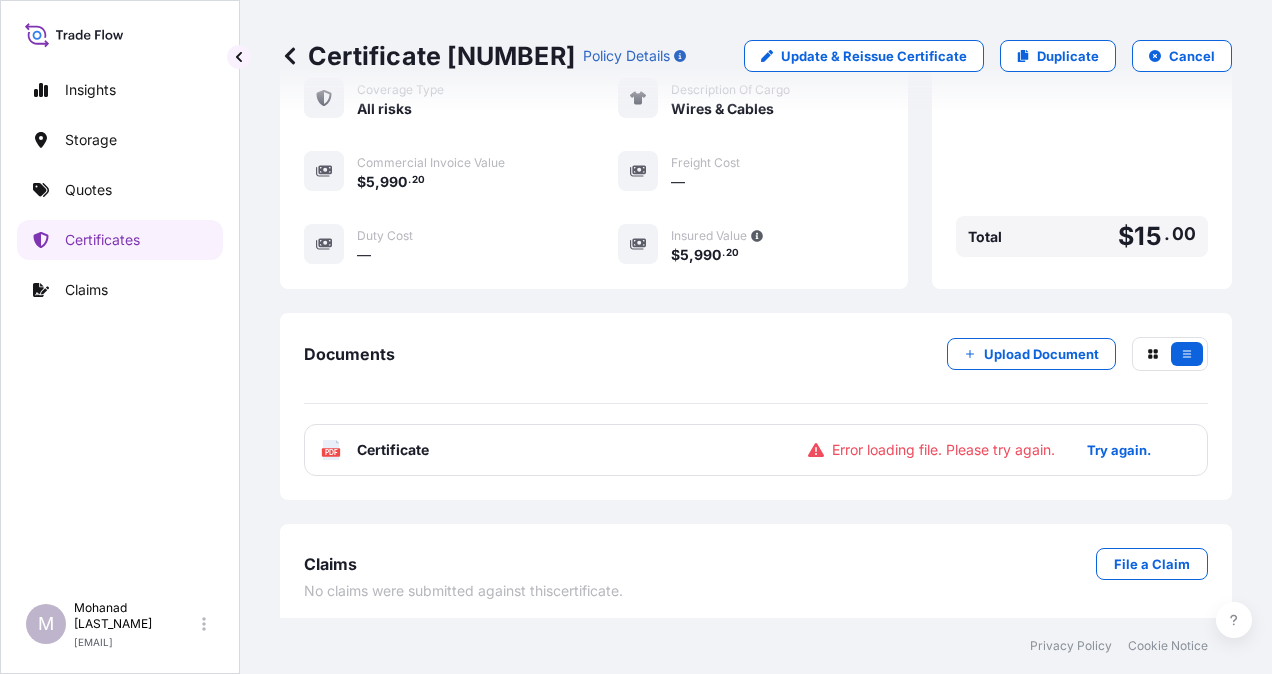 scroll, scrollTop: 518, scrollLeft: 0, axis: vertical 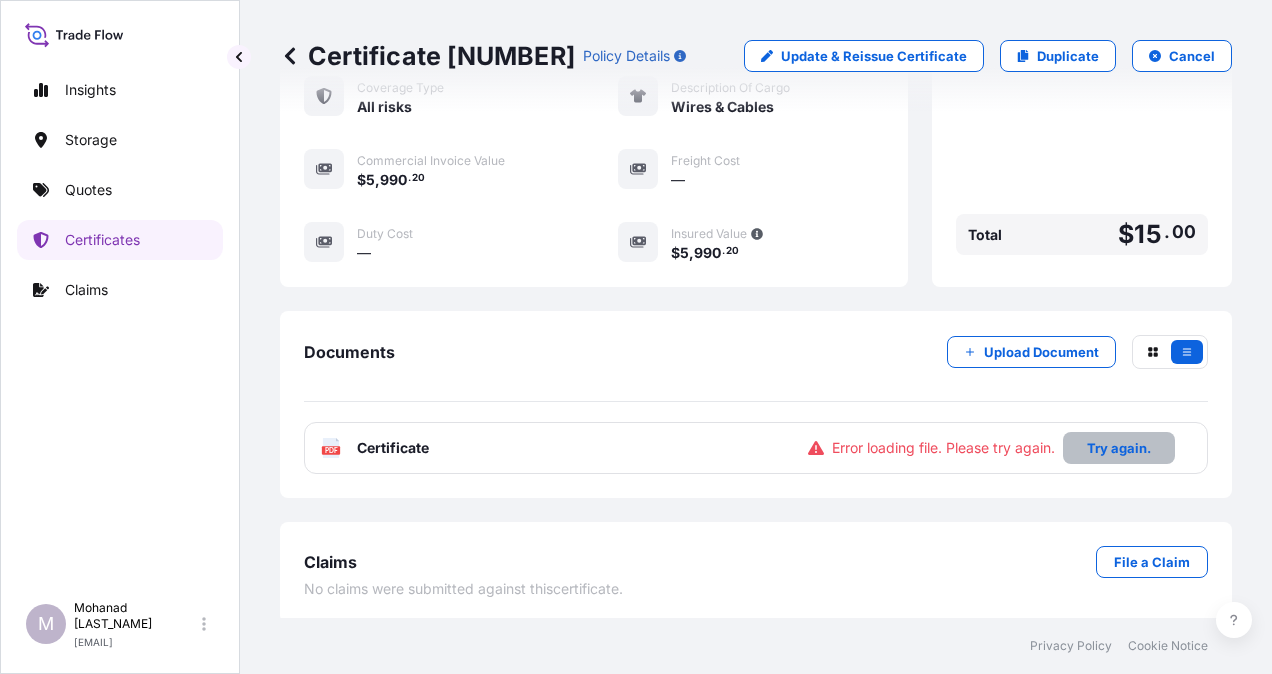 click on "Try again." at bounding box center [1119, 448] 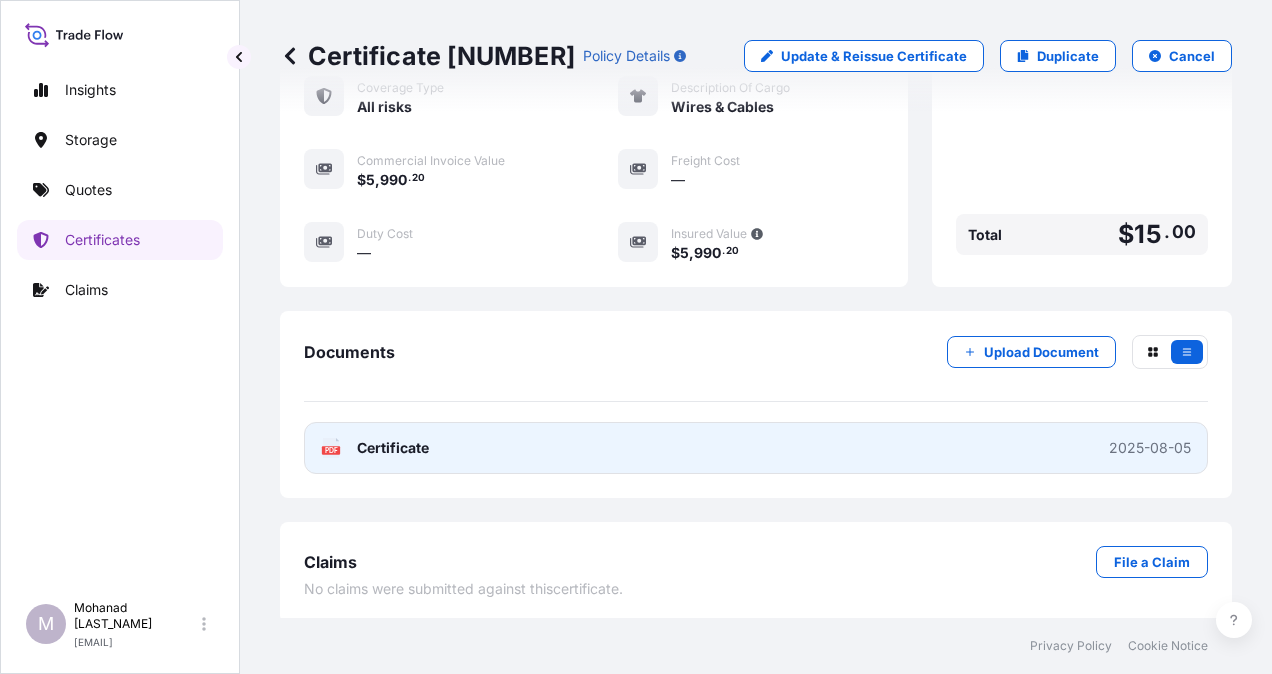 click on "2025-08-05" at bounding box center (1150, 448) 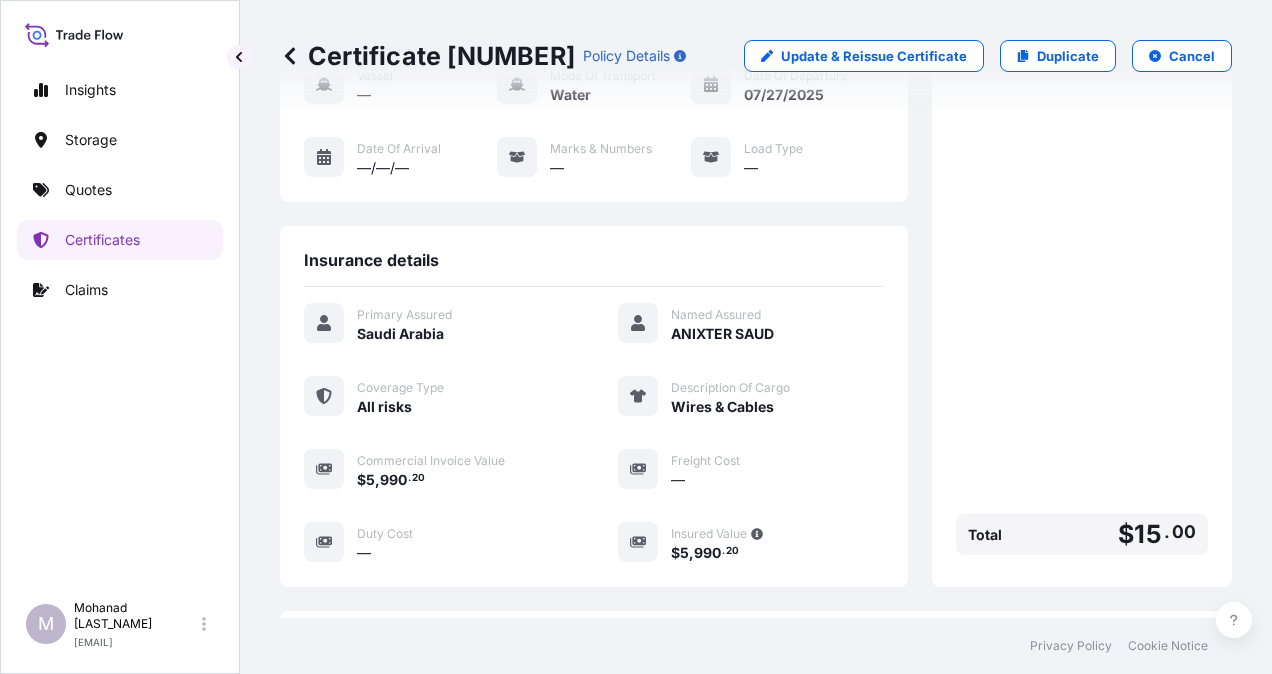 scroll, scrollTop: 18, scrollLeft: 0, axis: vertical 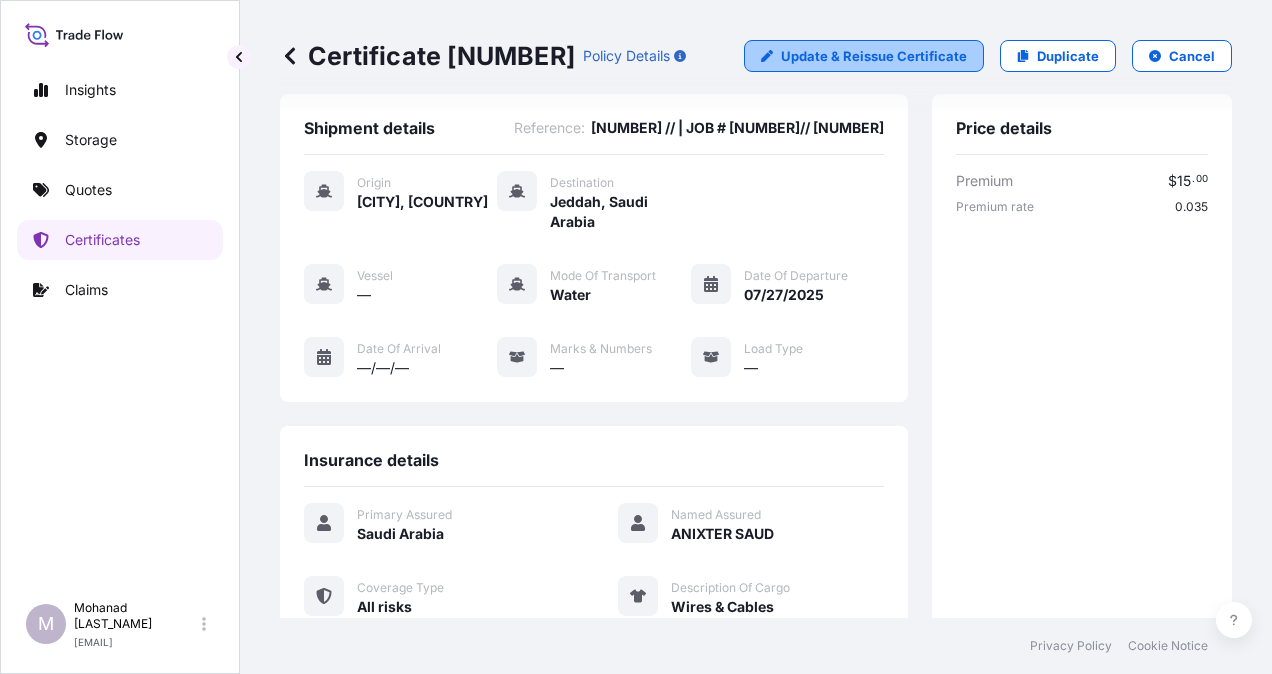 click on "Update & Reissue Certificate" at bounding box center [874, 56] 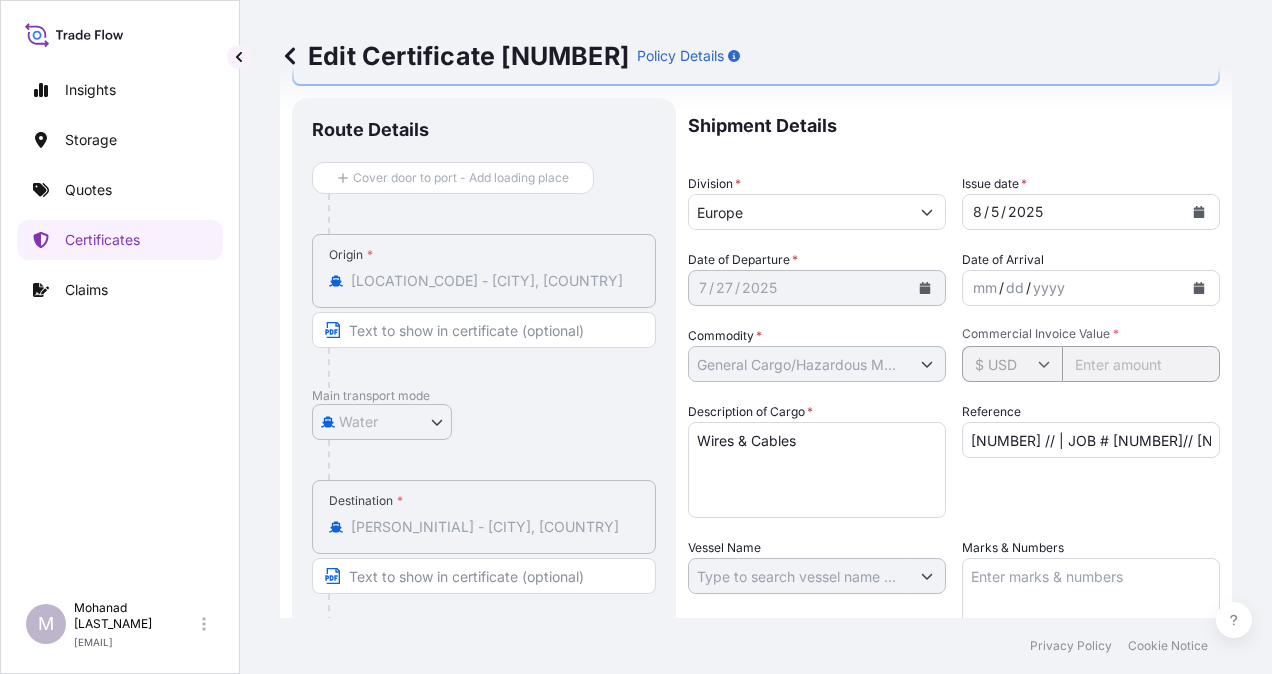 scroll, scrollTop: 0, scrollLeft: 0, axis: both 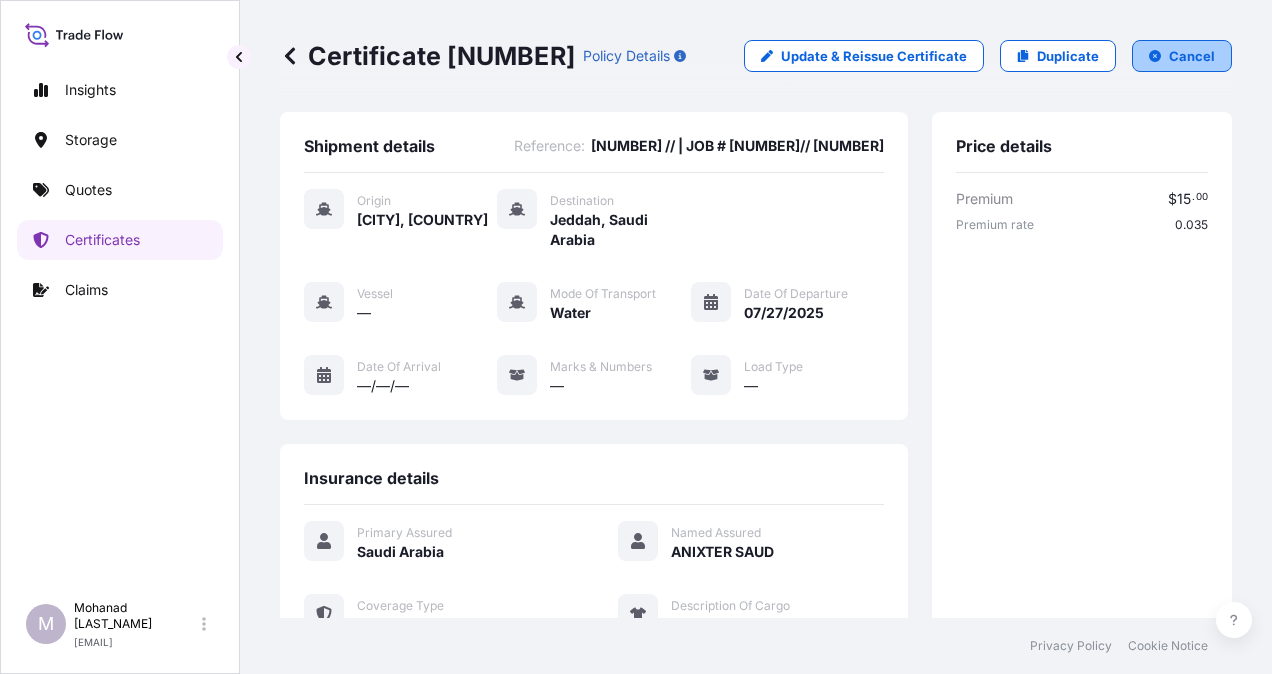 click on "Cancel" at bounding box center [1192, 56] 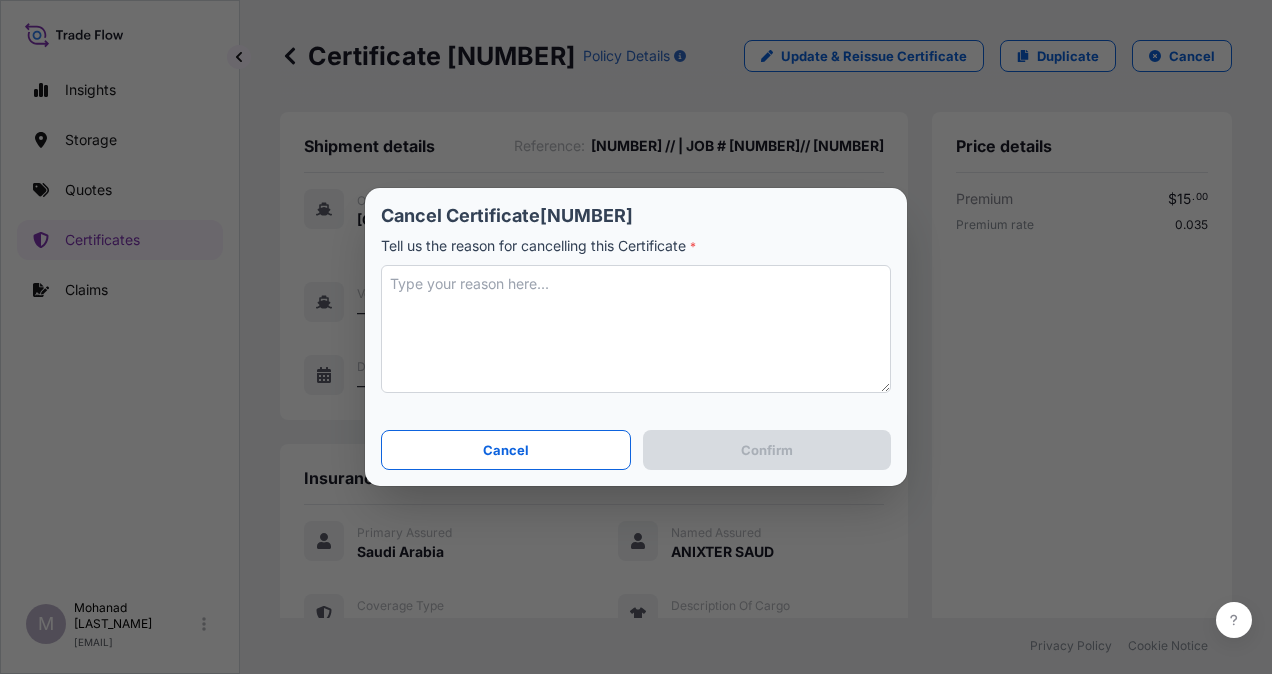click at bounding box center [636, 329] 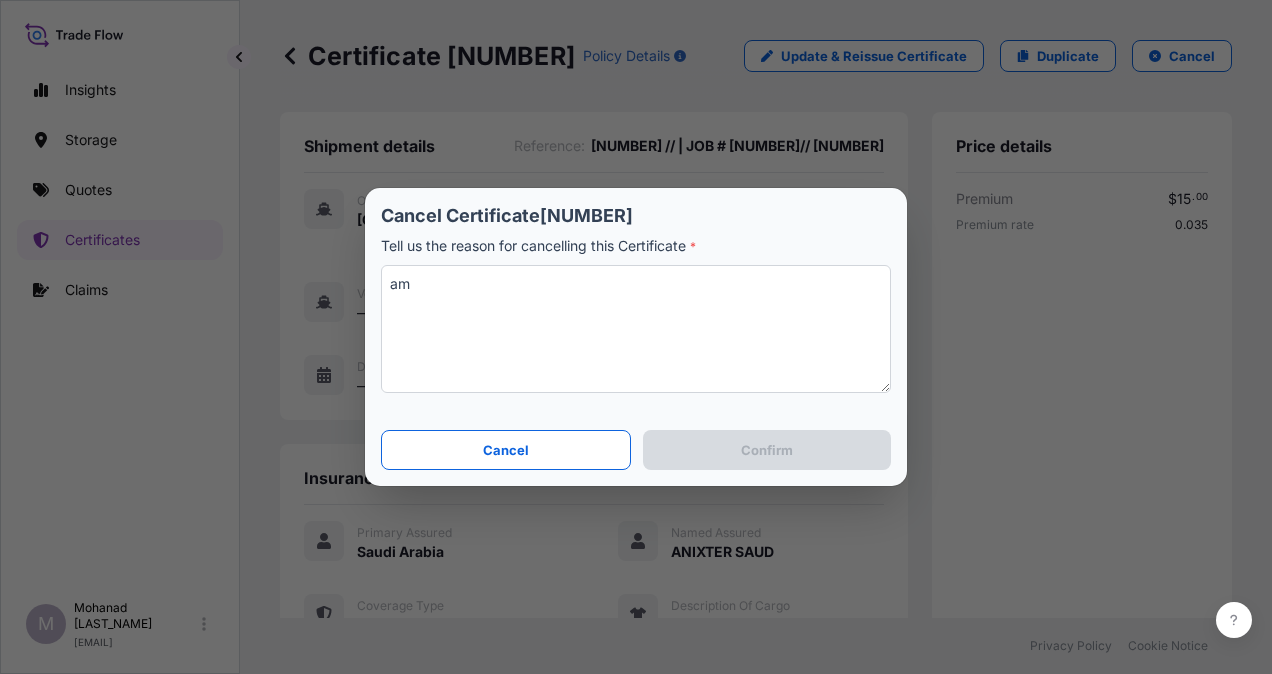 type on "a" 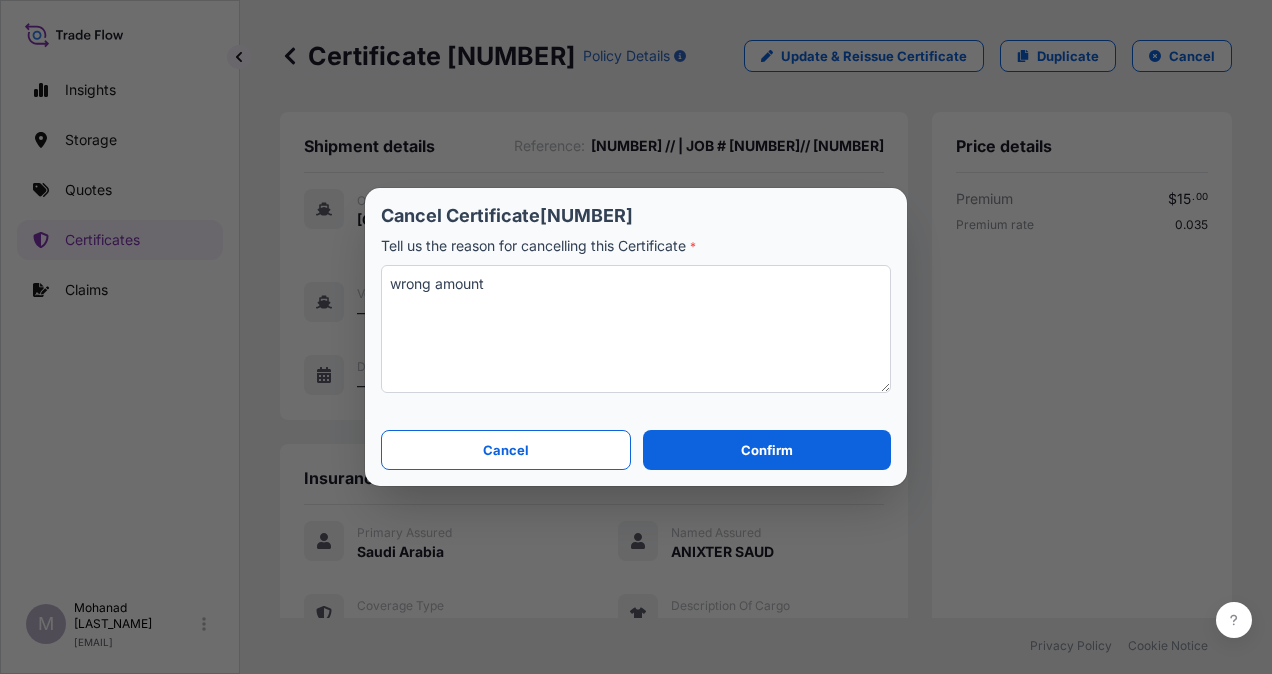 type on "wrong amount" 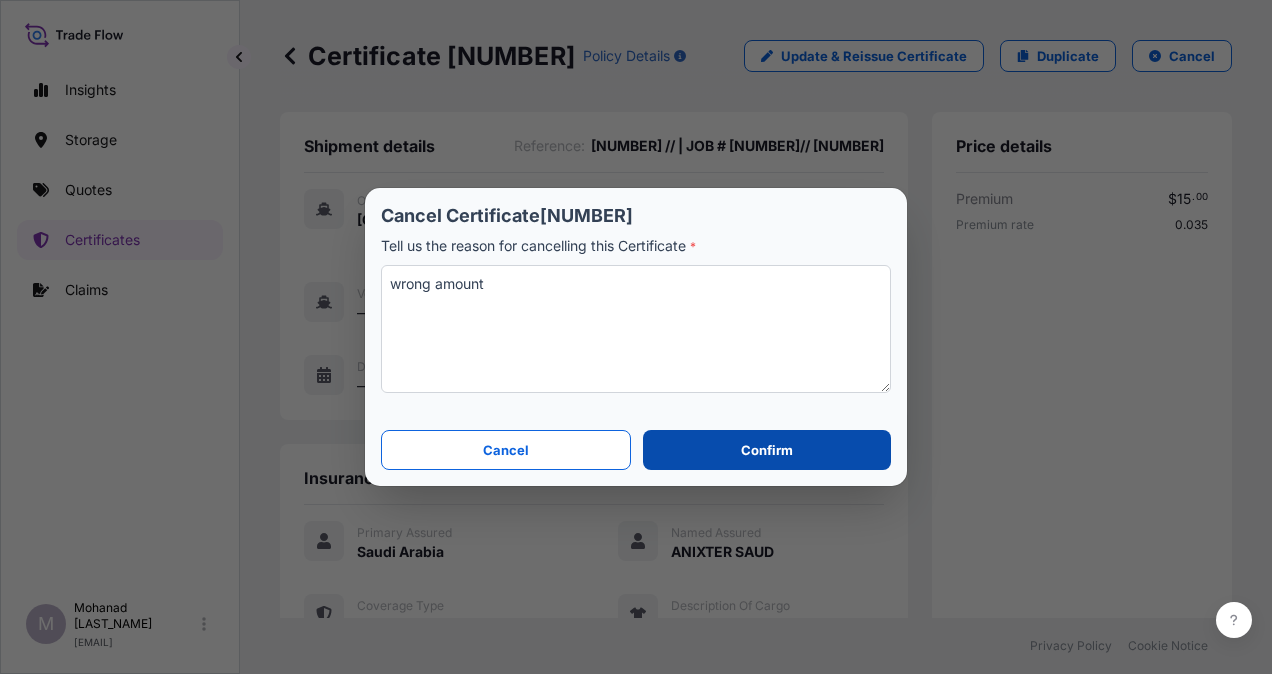 click on "Confirm" at bounding box center (767, 450) 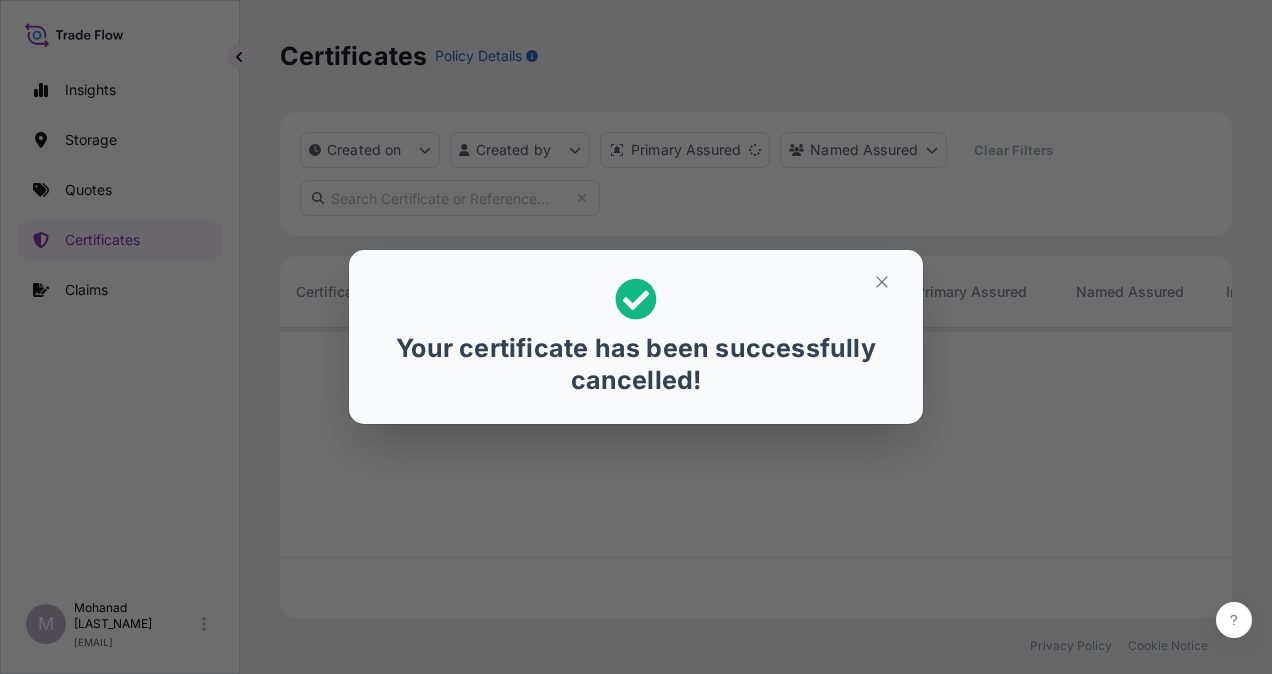 scroll, scrollTop: 16, scrollLeft: 16, axis: both 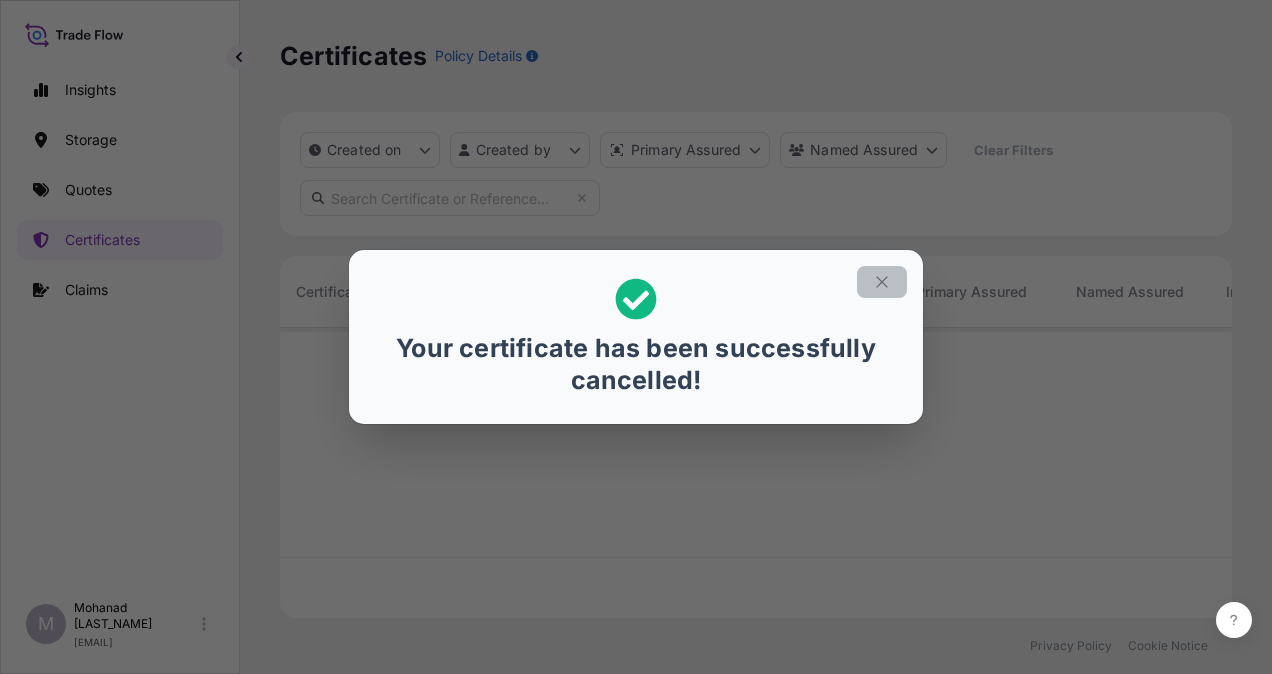 click at bounding box center [882, 282] 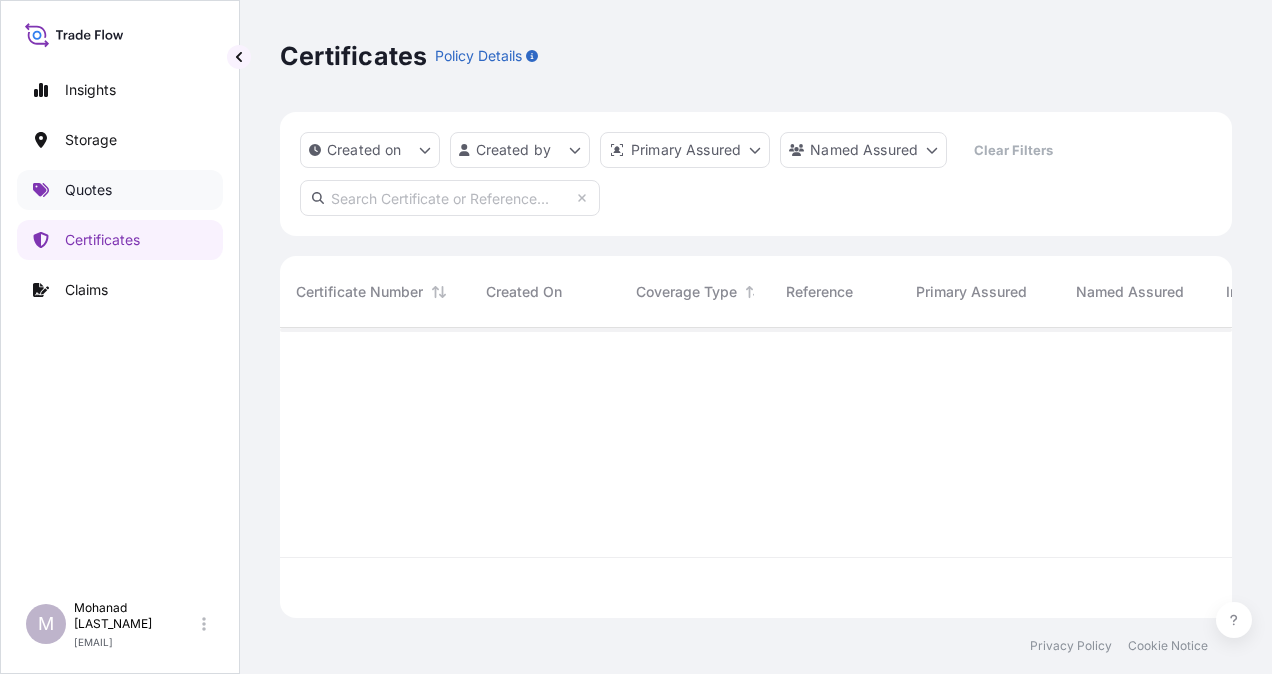 click on "Quotes" at bounding box center [88, 190] 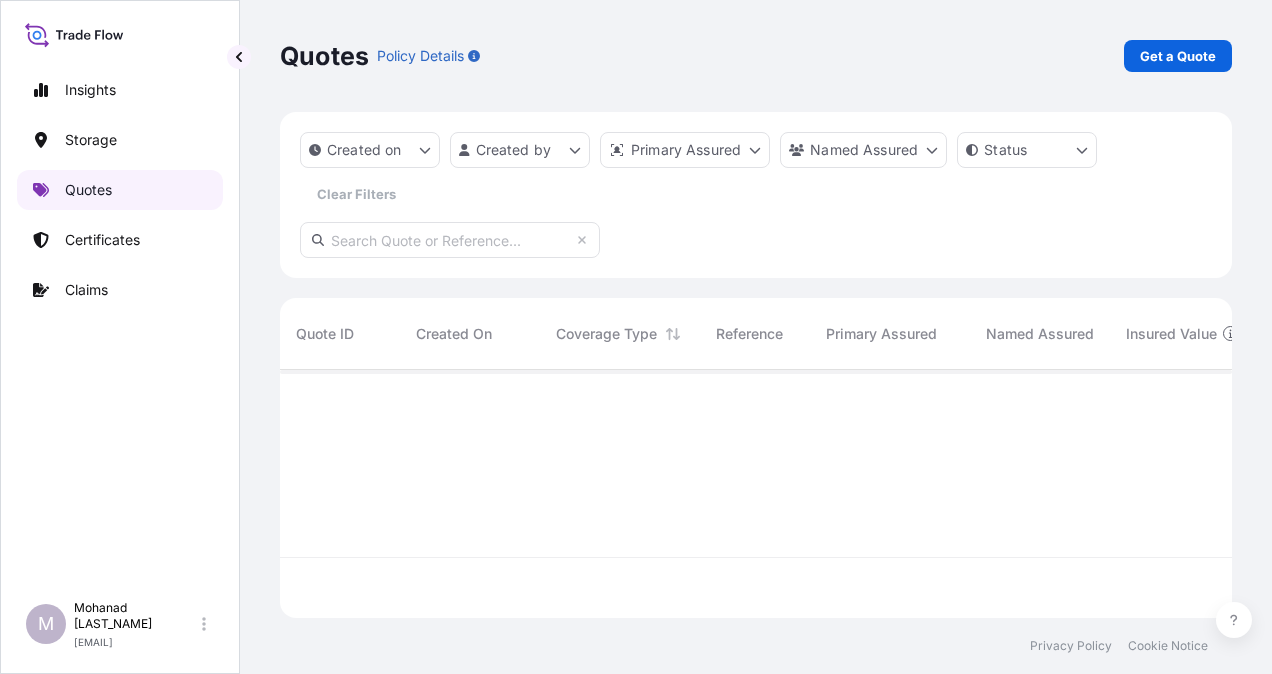 scroll, scrollTop: 16, scrollLeft: 16, axis: both 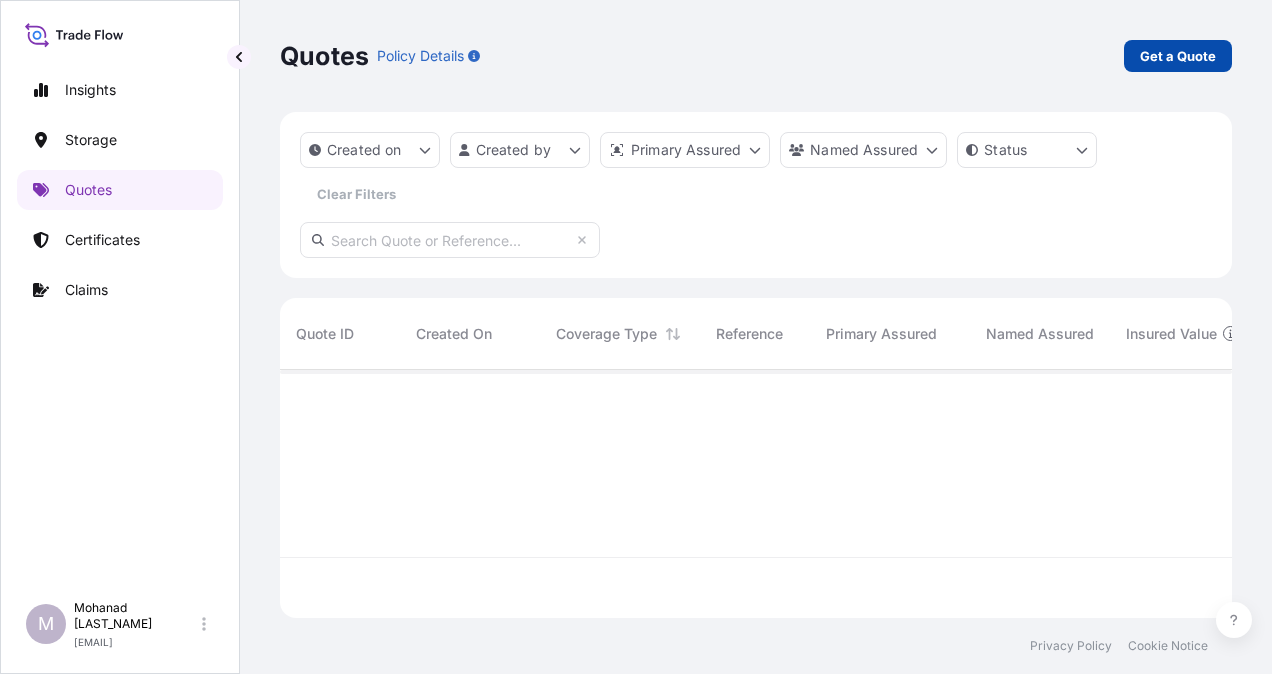 click on "Get a Quote" at bounding box center [1178, 56] 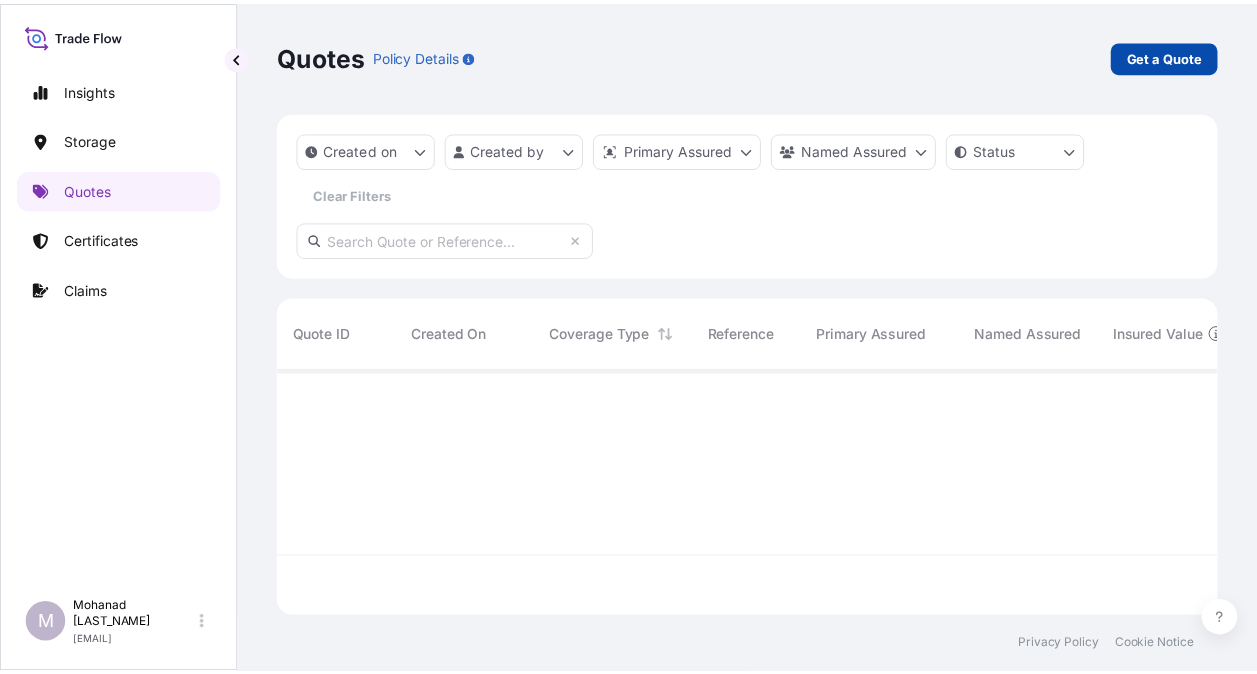 scroll, scrollTop: 32, scrollLeft: 0, axis: vertical 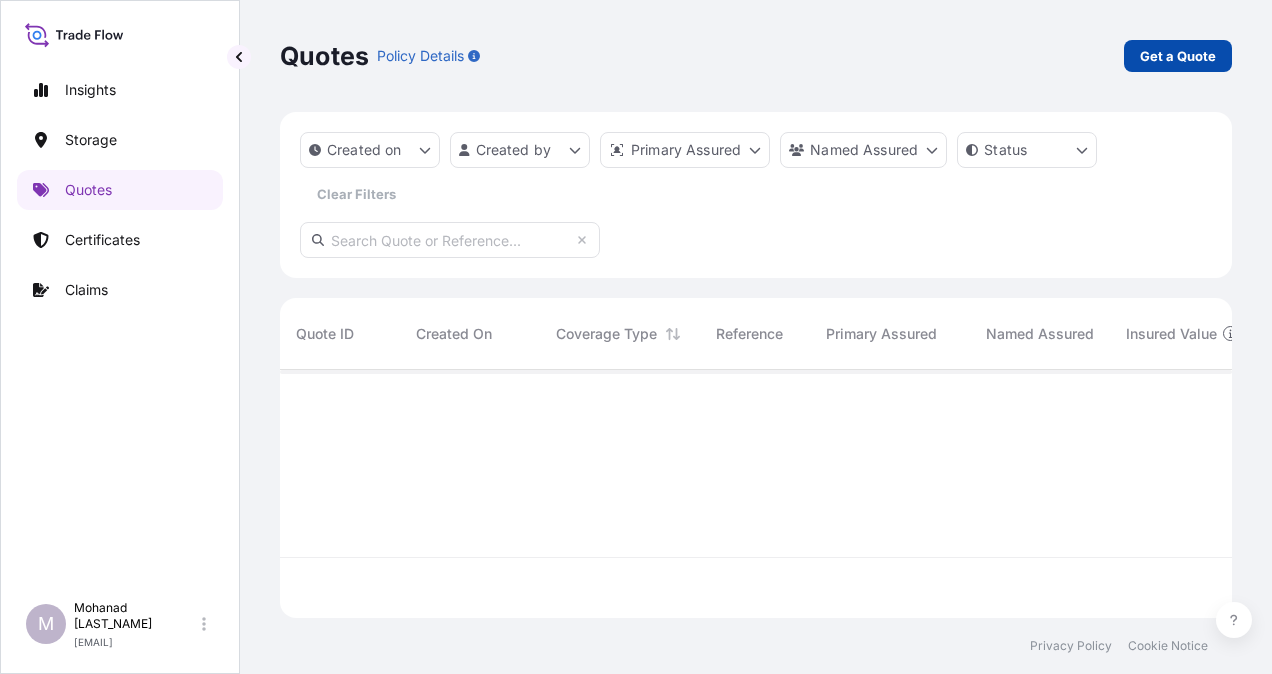 select on "Water" 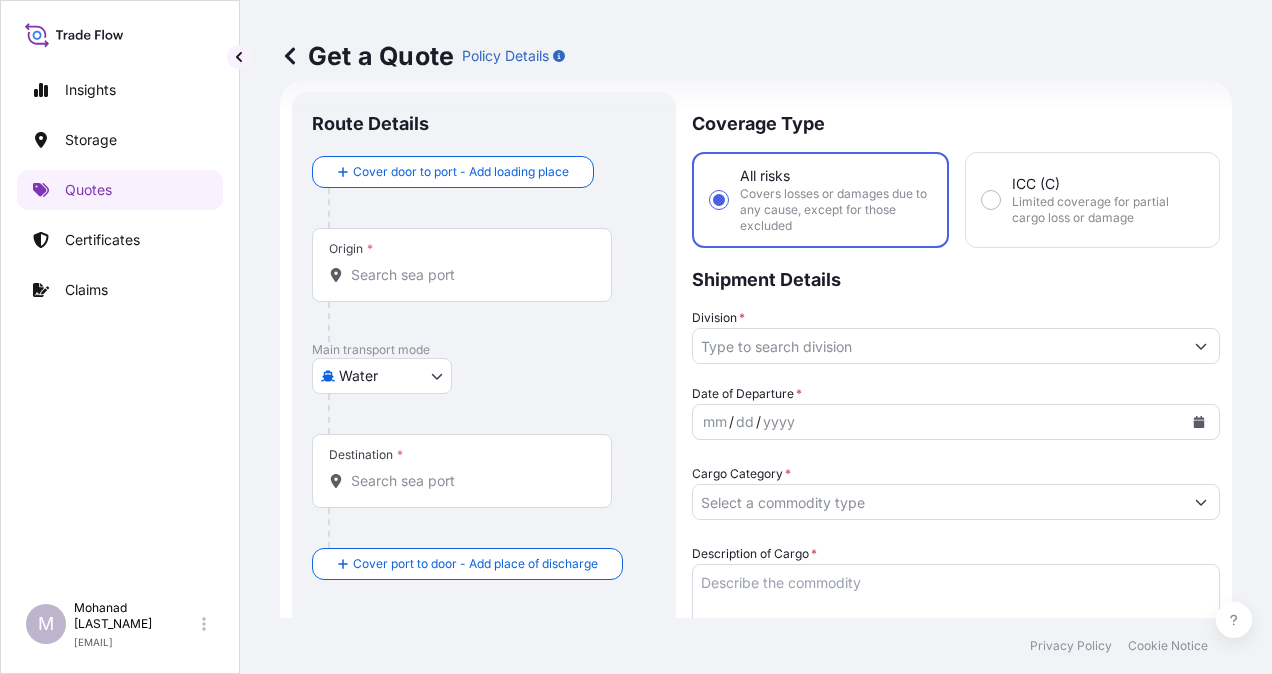 click on "Origin *" at bounding box center (462, 265) 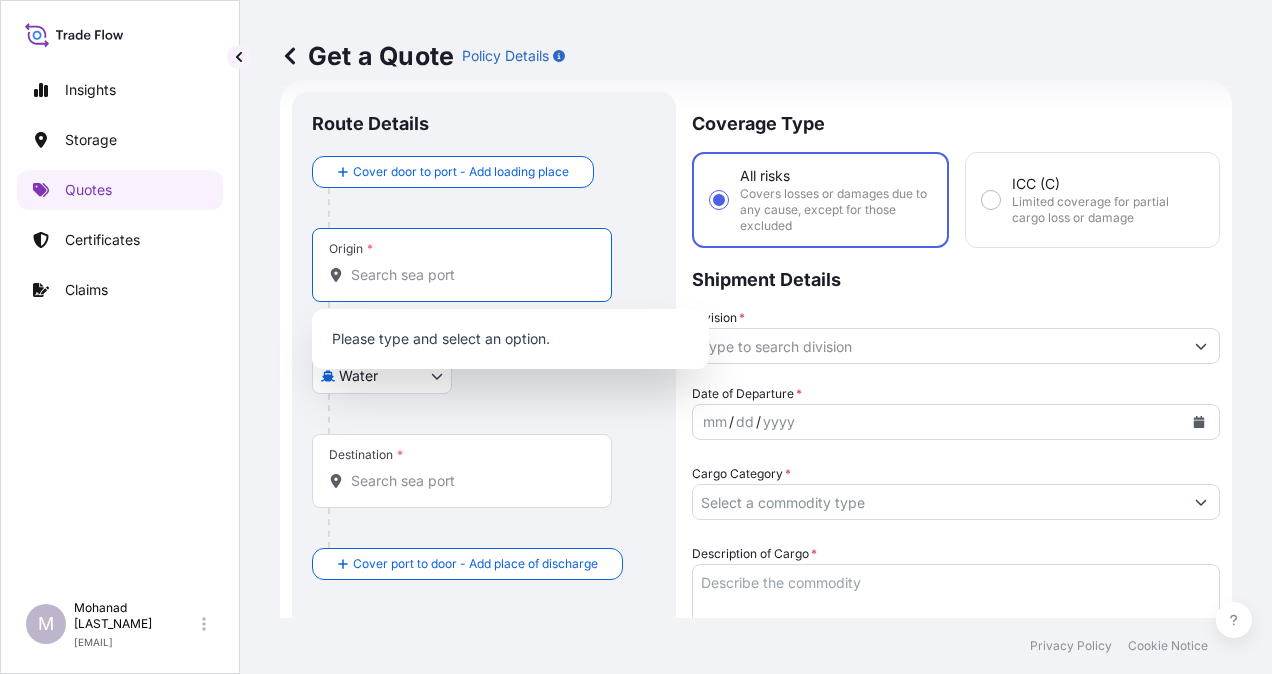 click on "Origin *" at bounding box center (469, 275) 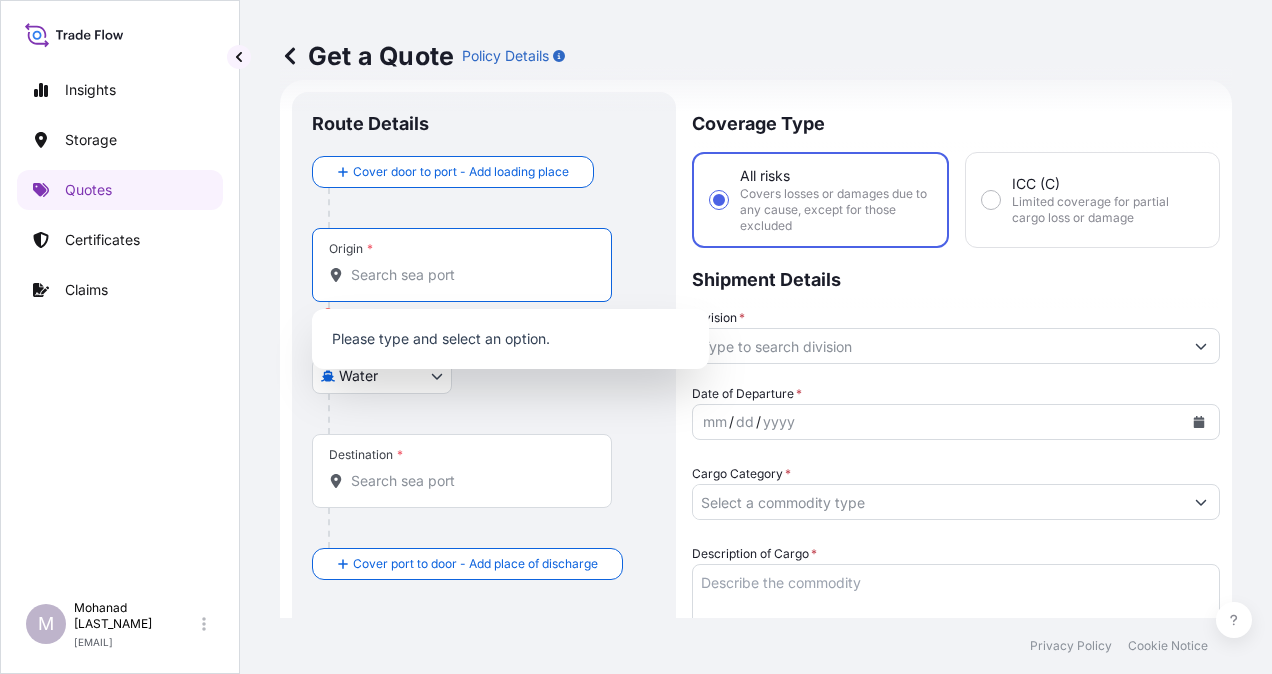paste on "Antwerpen" 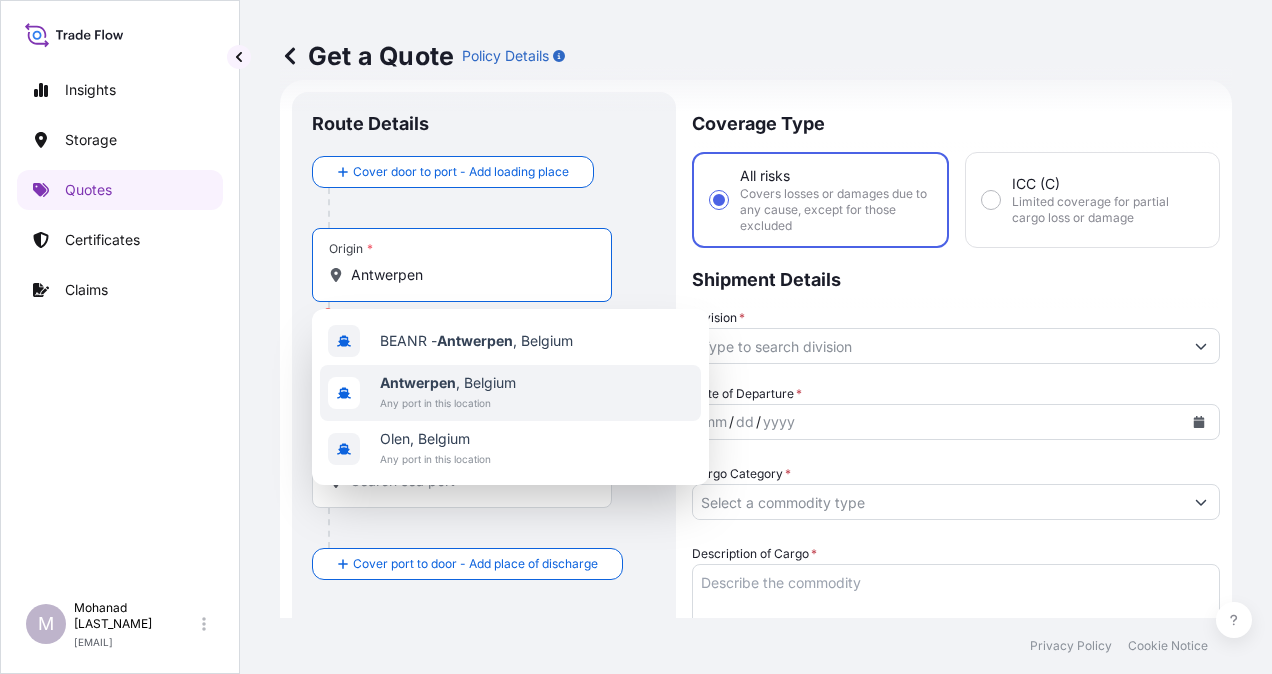 click on "Antwerpen" at bounding box center [418, 382] 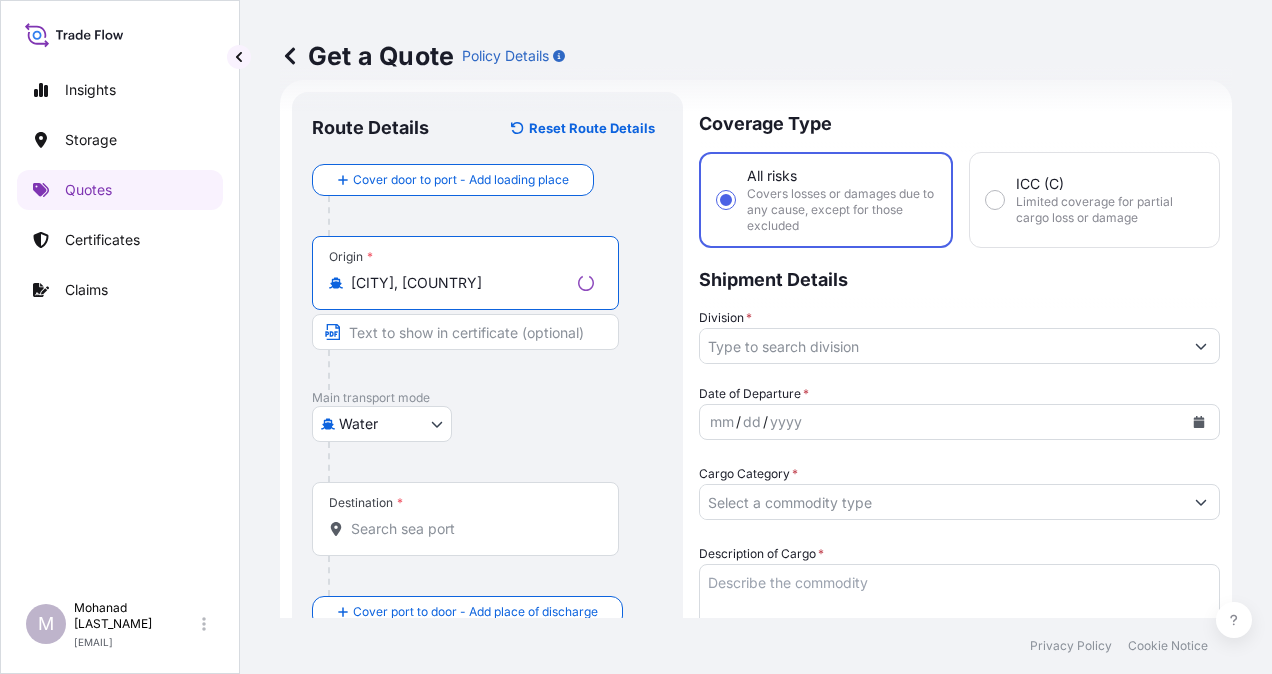 type on "[CITY], [COUNTRY]" 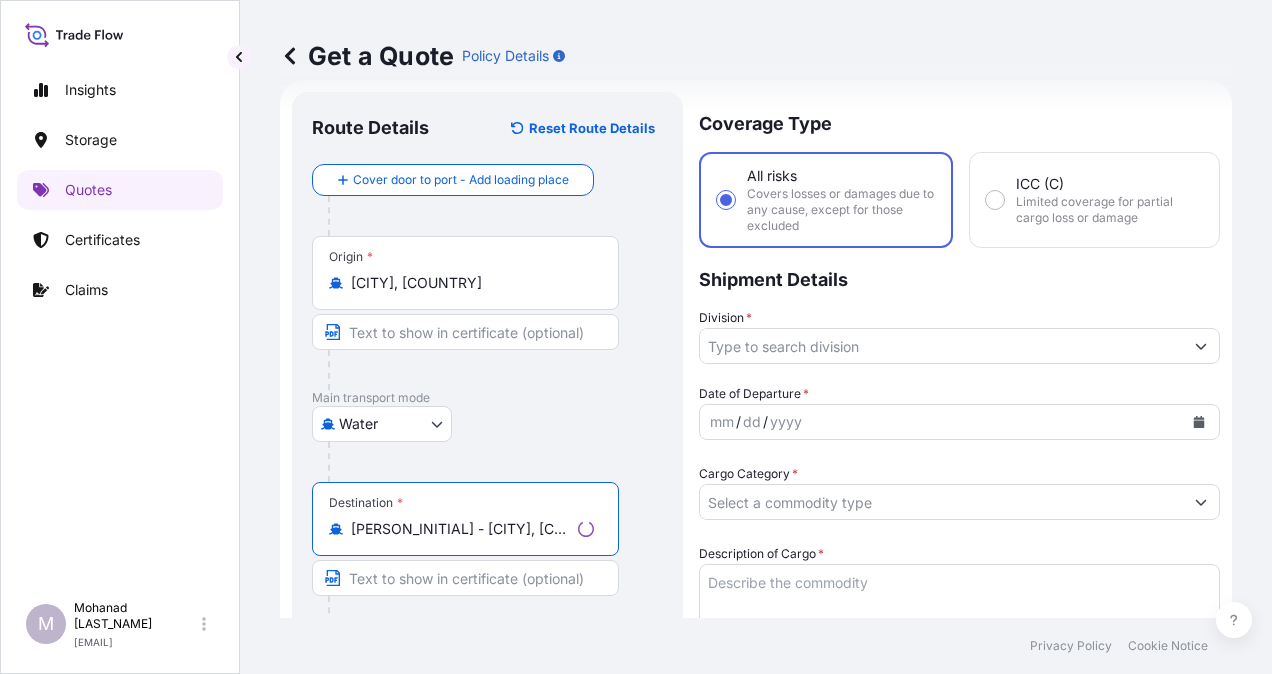type on "[PERSON_INITIAL] - [CITY], [COUNTRY]" 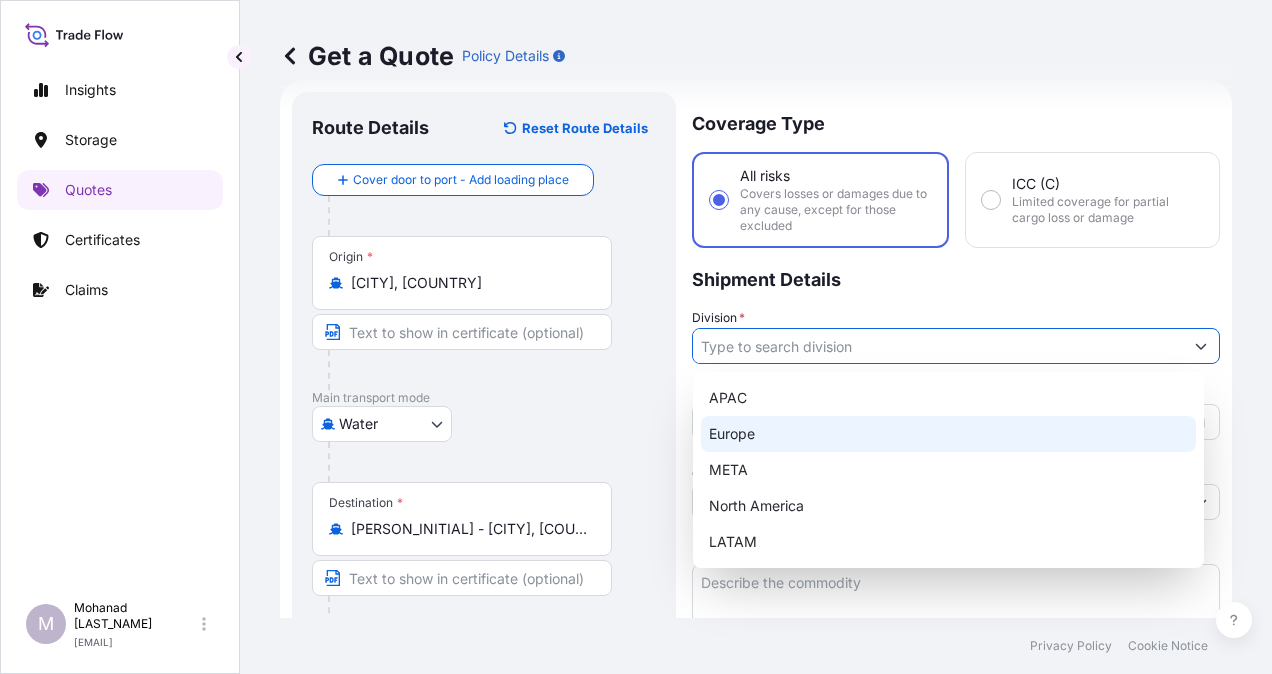click on "Europe" at bounding box center (948, 434) 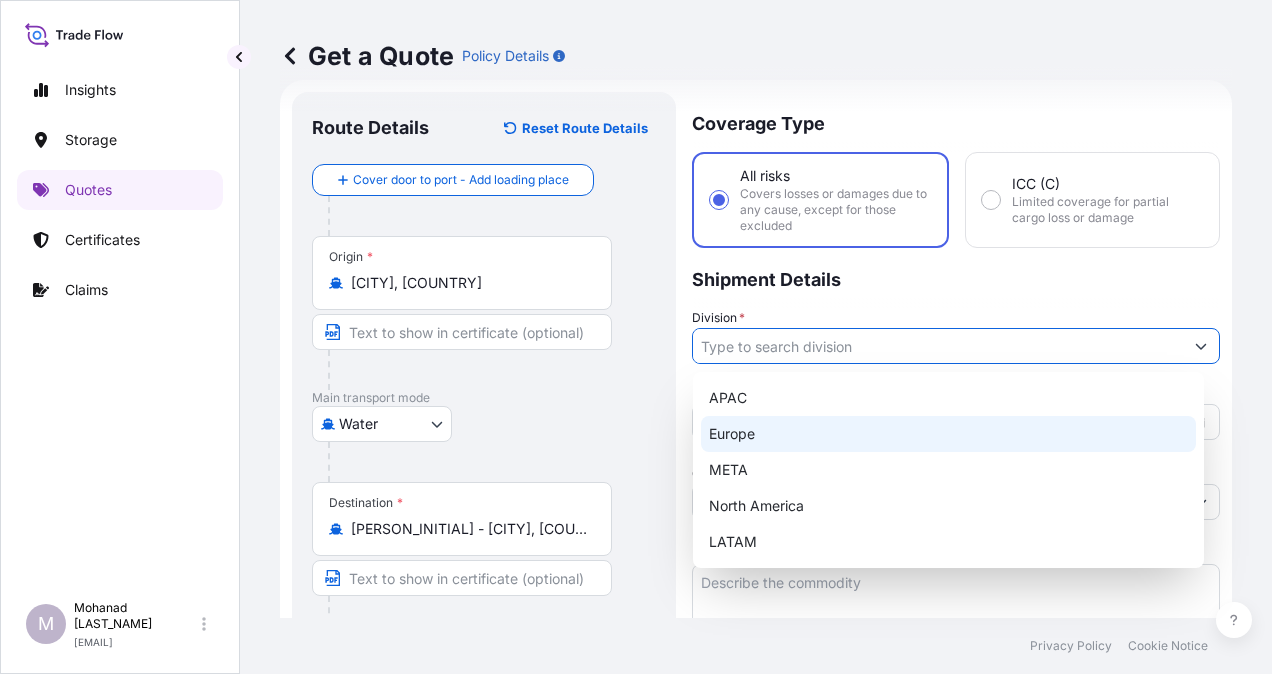 type on "Europe" 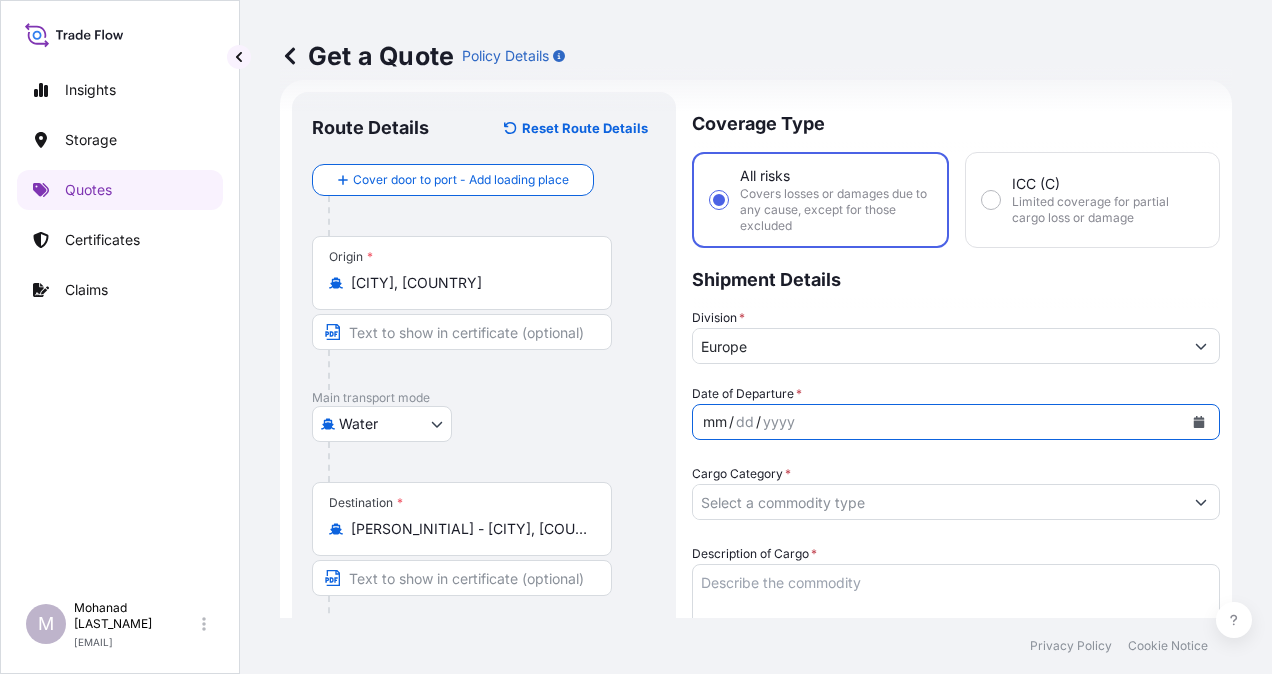 click on "/" at bounding box center [731, 422] 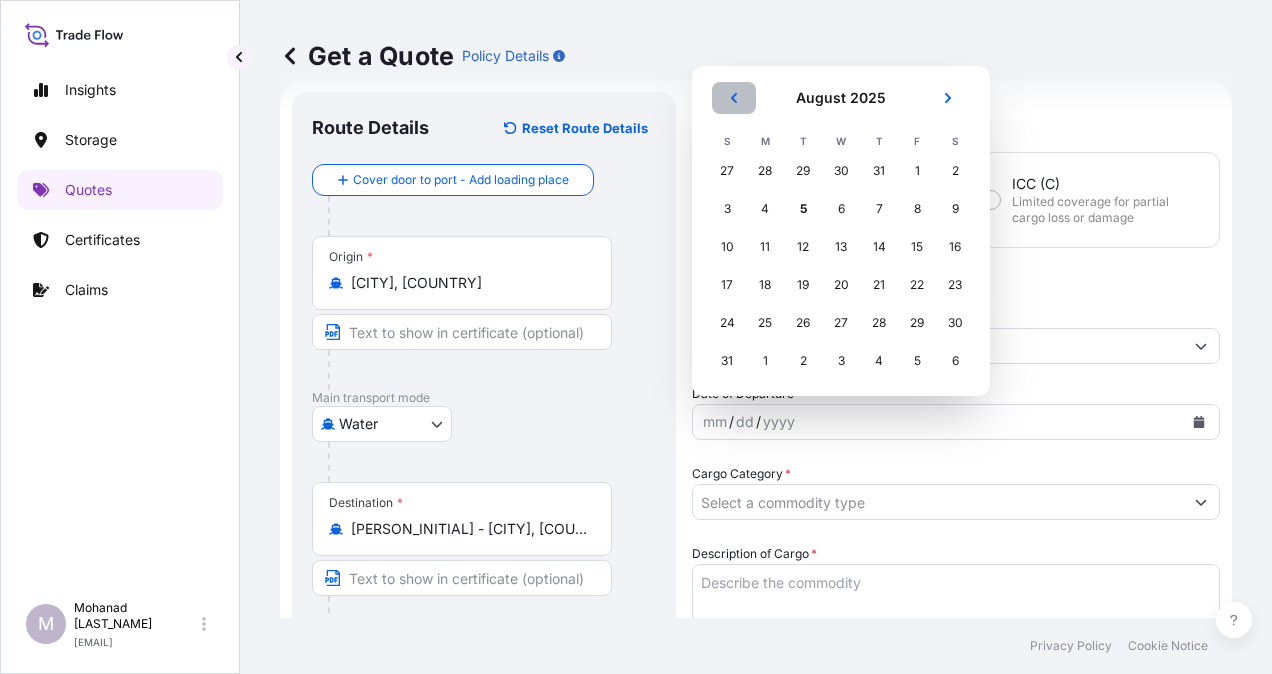 click at bounding box center (734, 98) 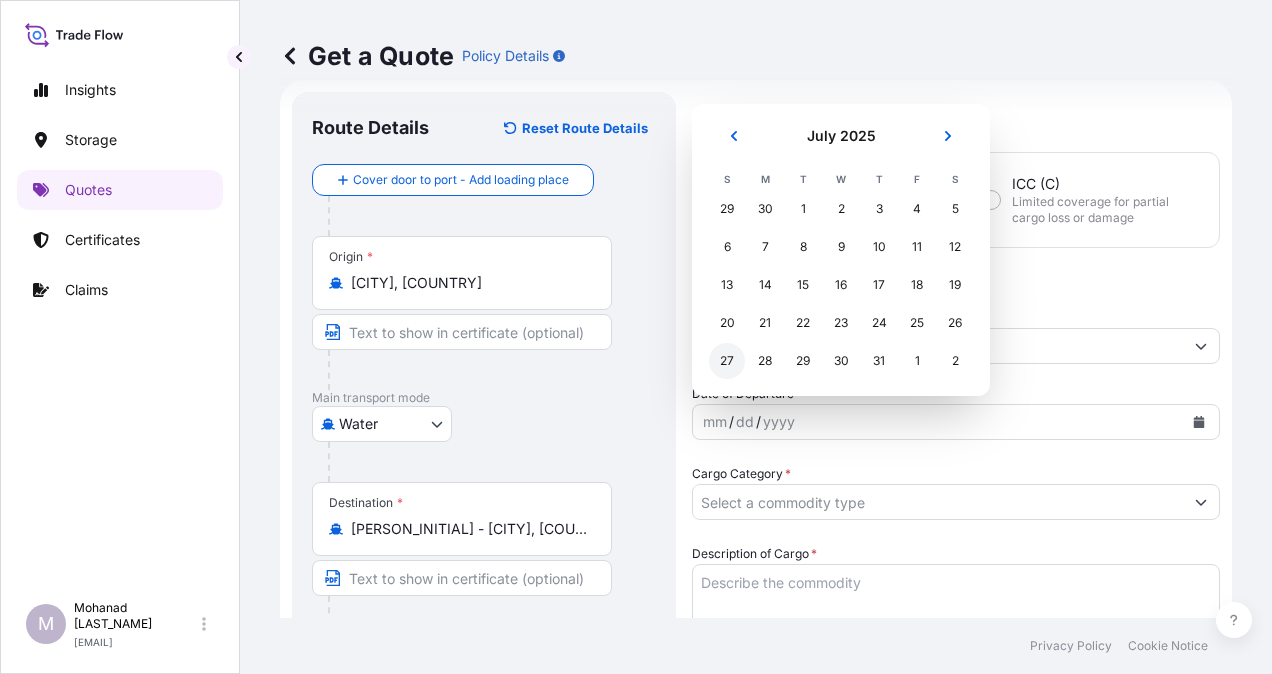 click on "27" at bounding box center (727, 361) 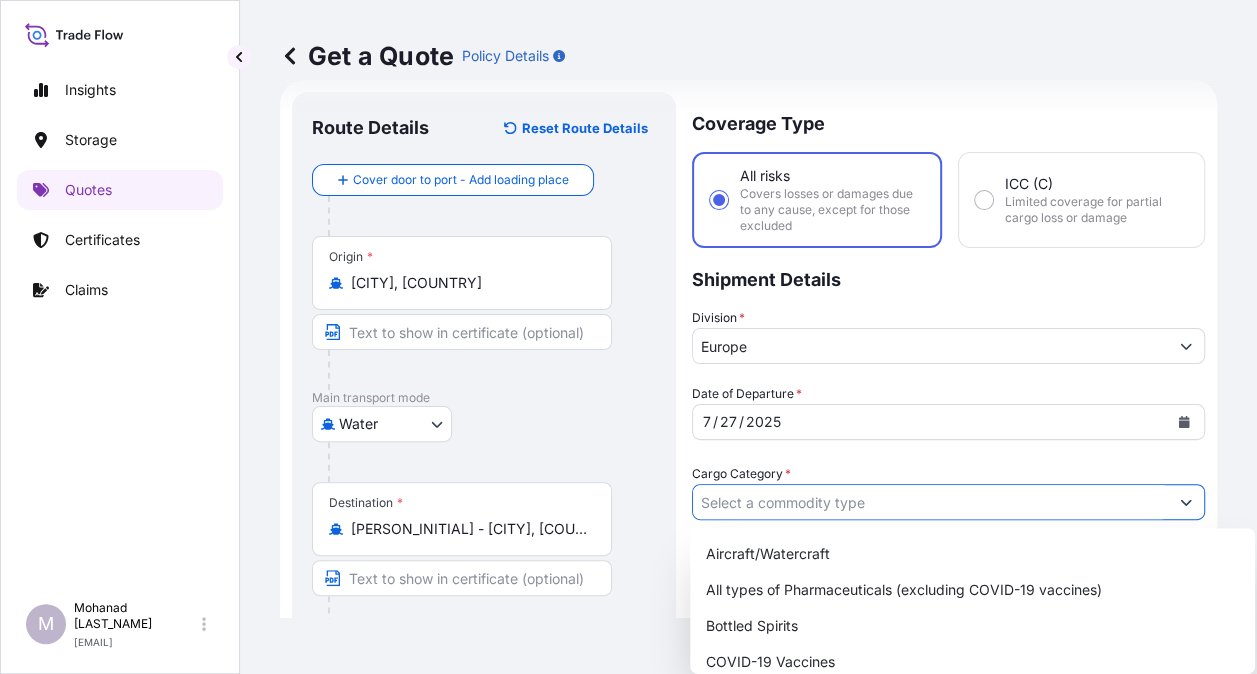 click on "Cargo Category *" at bounding box center (930, 502) 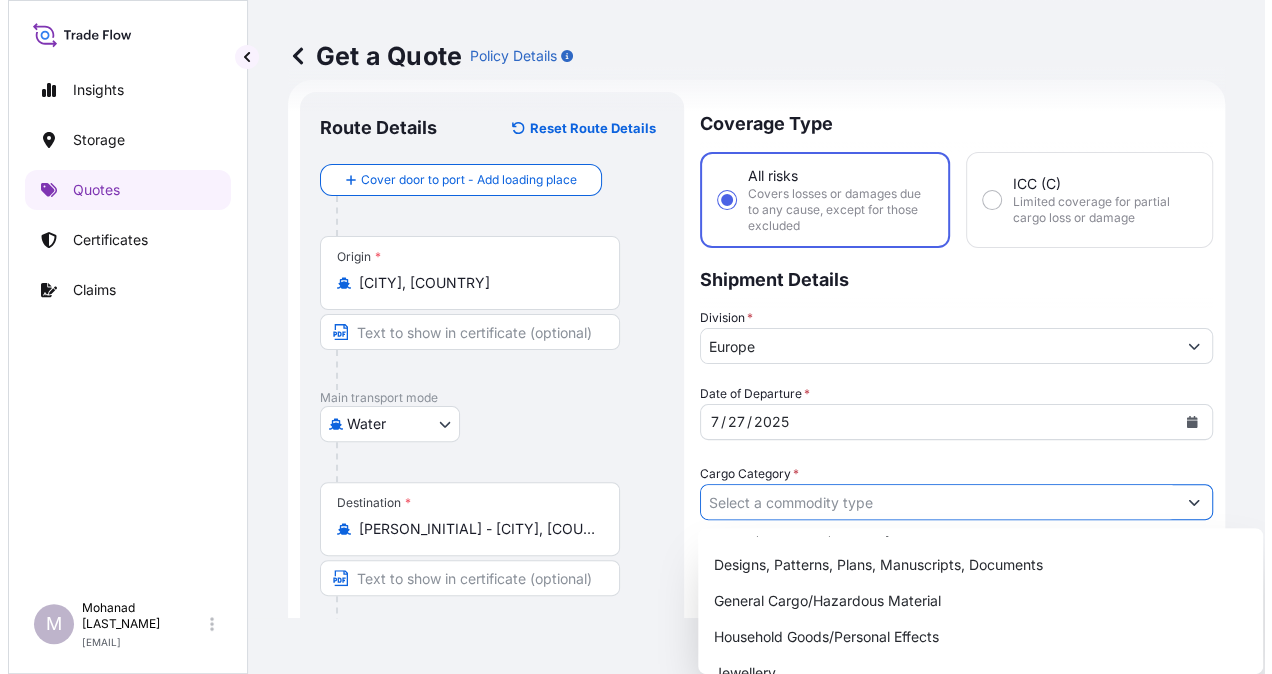 scroll, scrollTop: 200, scrollLeft: 0, axis: vertical 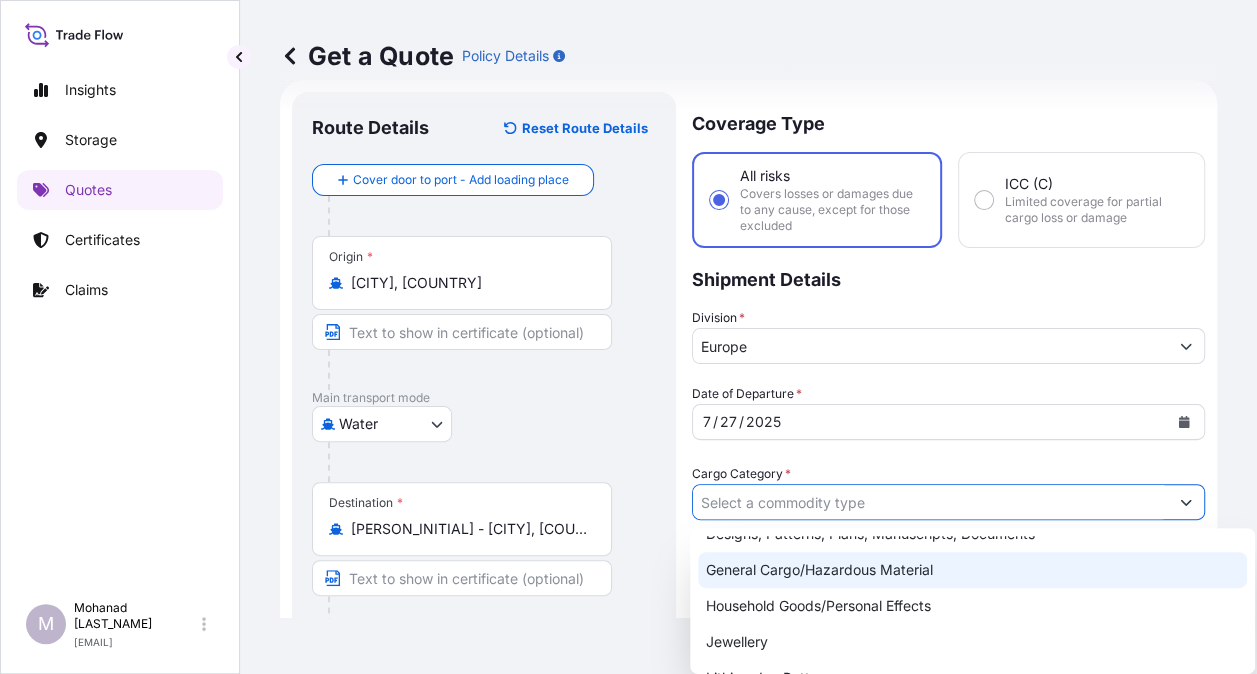 click on "General Cargo/Hazardous Material" at bounding box center [972, 570] 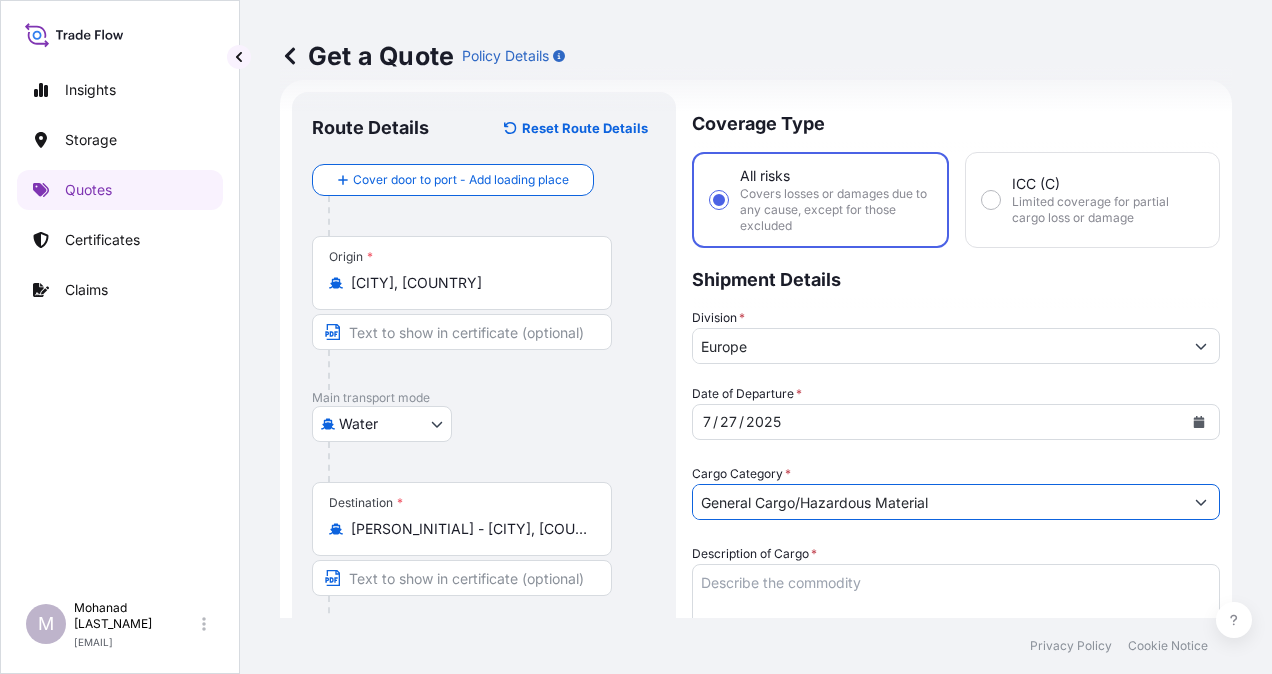 scroll, scrollTop: 132, scrollLeft: 0, axis: vertical 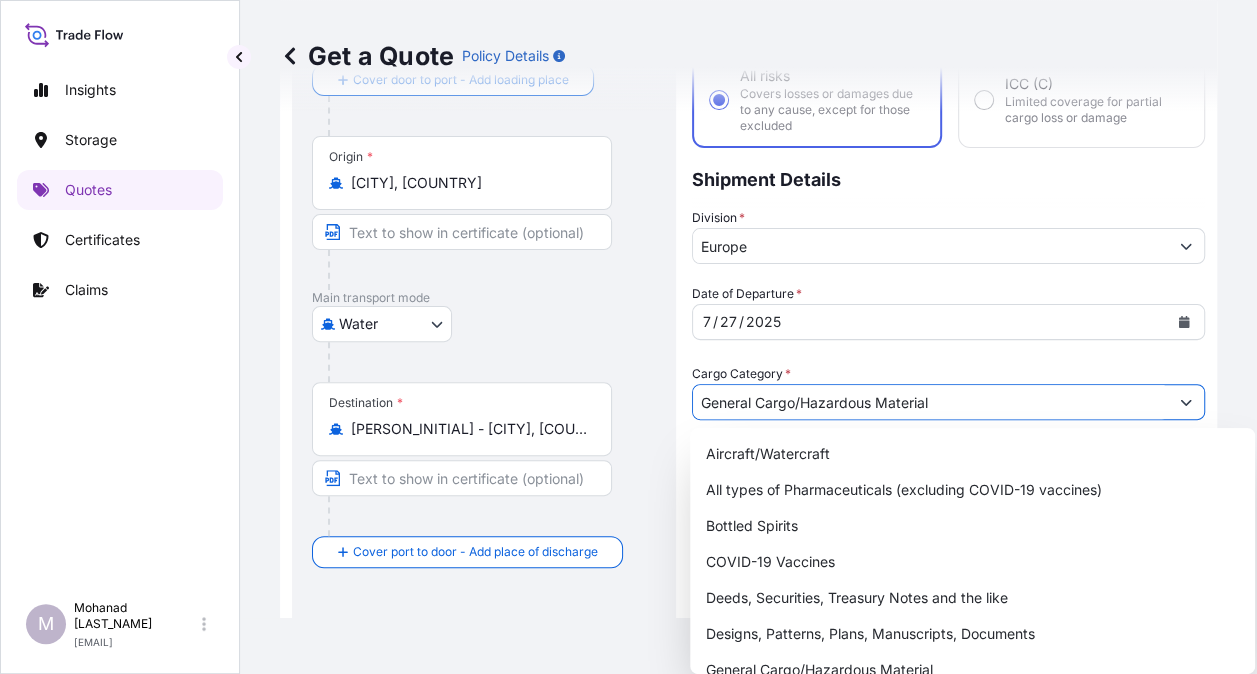 click on "Date of Departure * [DATE] Cargo Category * General Cargo/Hazardous Material Description of Cargo * Commercial Invoice Value * $ USD Named Assured * Packing Category Type to search a container mode Please select a primary mode of transportation first. Freight Cost $ USD CIF Markup % 10 Reference Duty Cost $ USD Vessel Name Marks & Numbers" at bounding box center [948, 754] 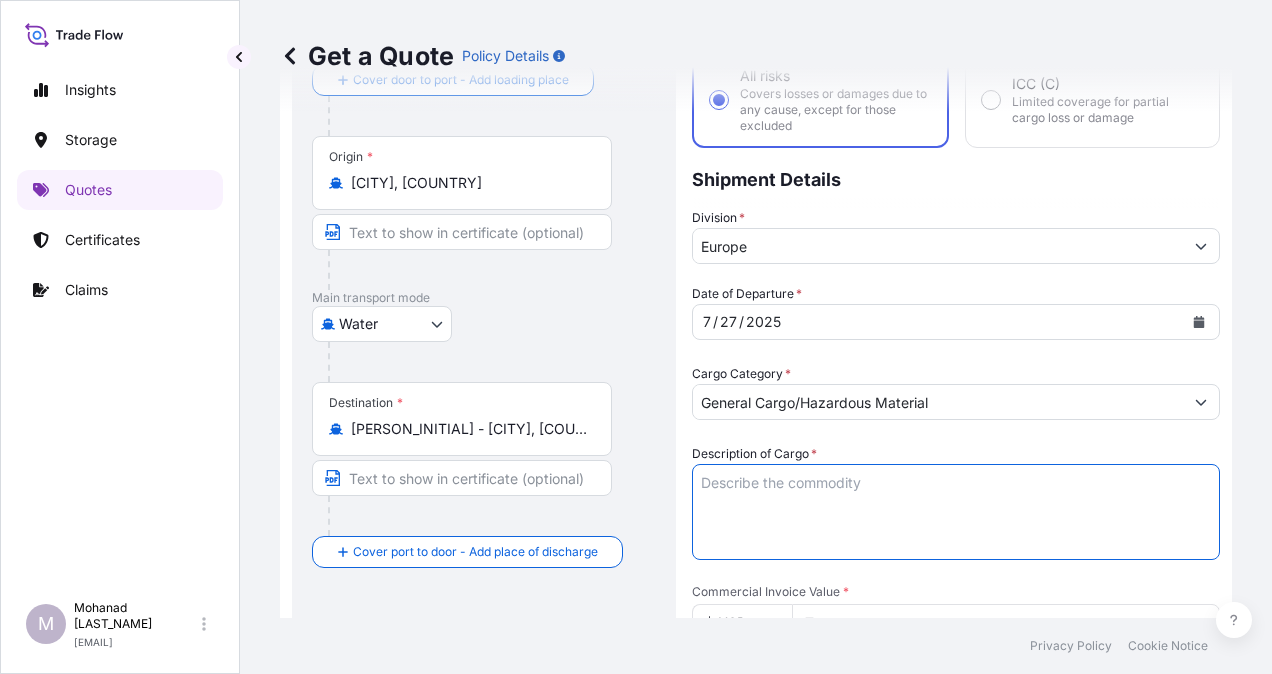 click on "Description of Cargo *" at bounding box center (956, 512) 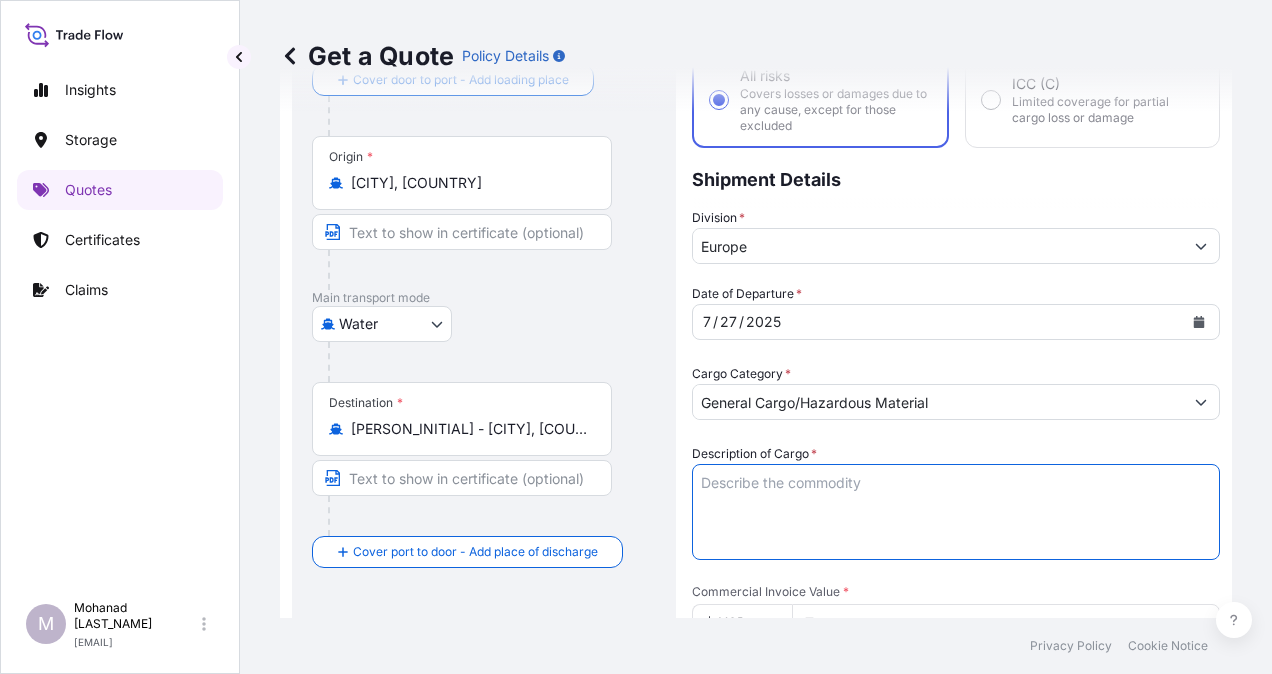 paste on "Wires & Cables" 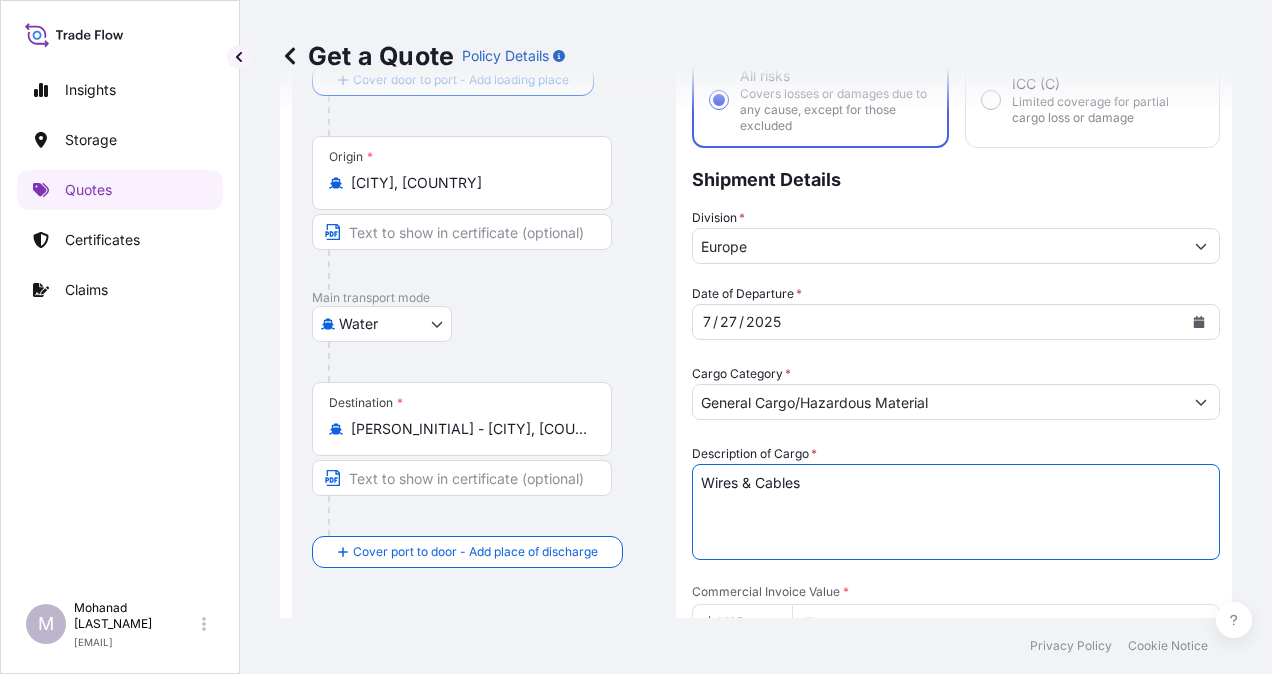scroll, scrollTop: 332, scrollLeft: 0, axis: vertical 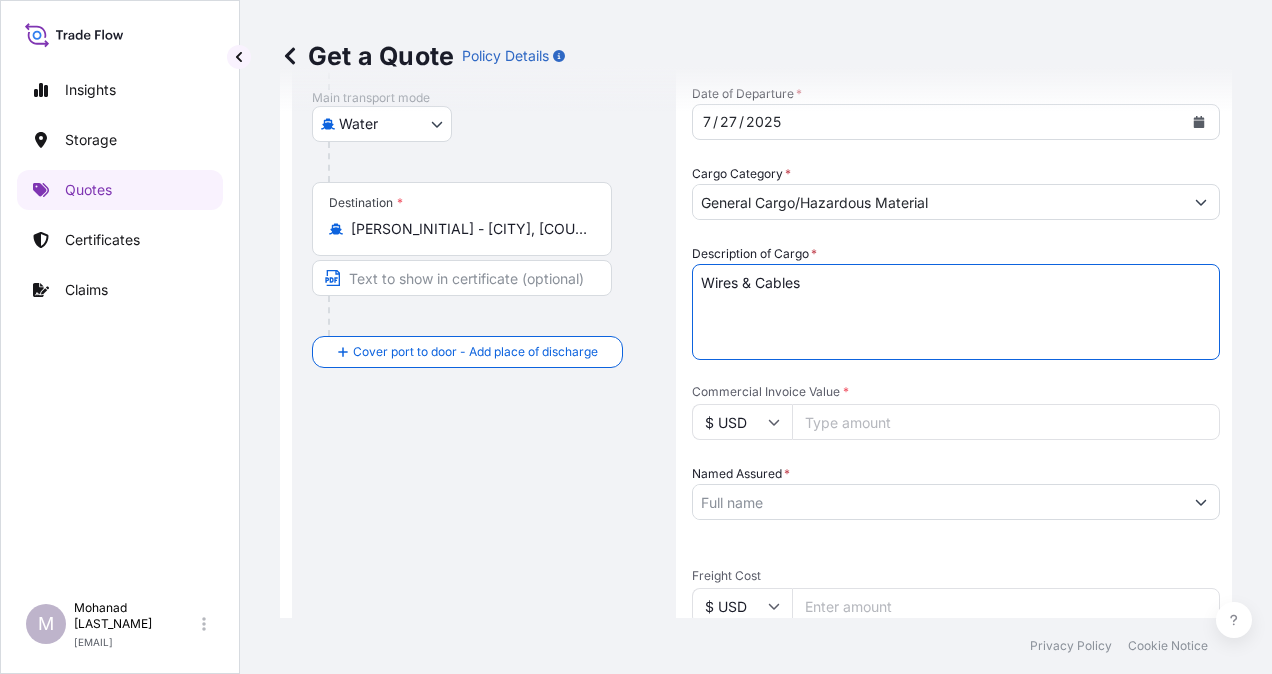 type on "Wires & Cables" 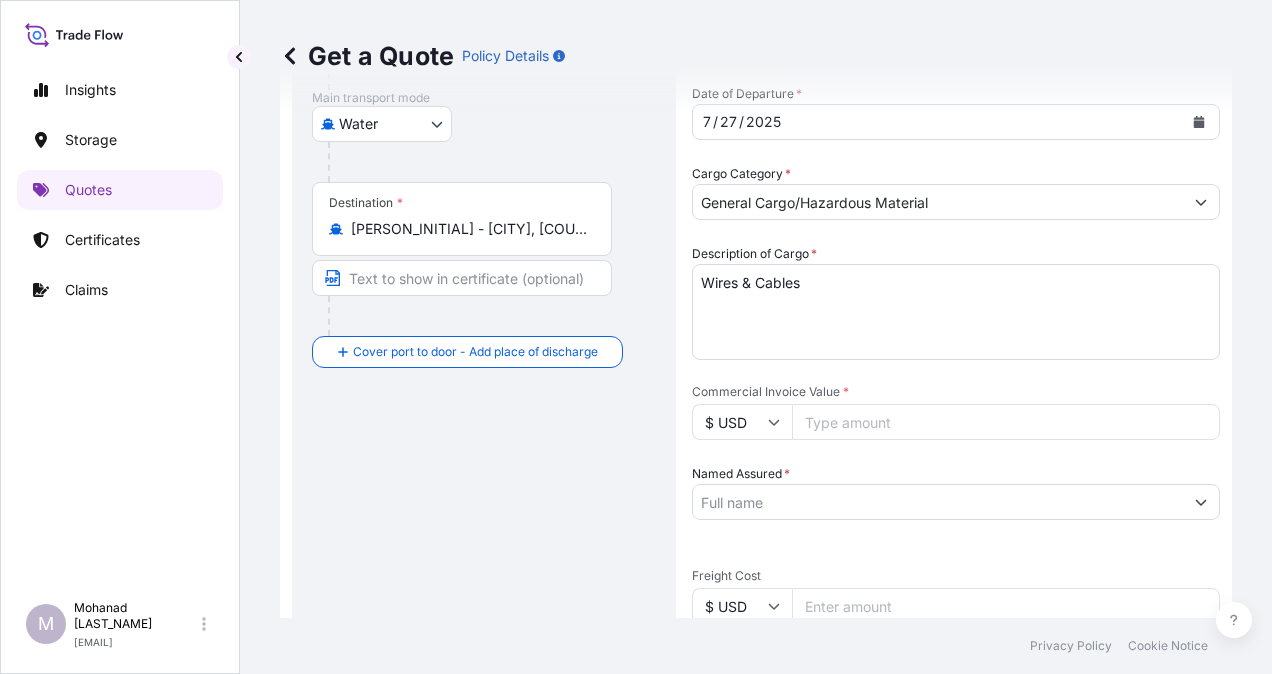 type on "[NUMBER]" 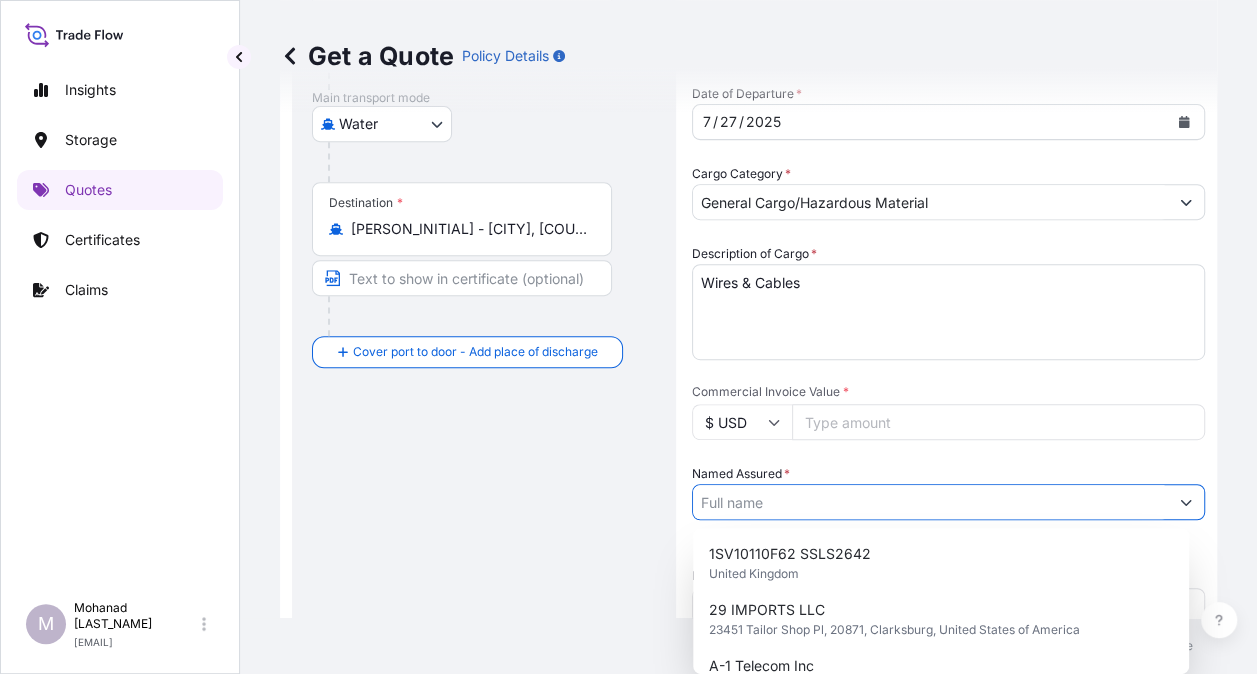 click on "Named Assured *" at bounding box center (930, 502) 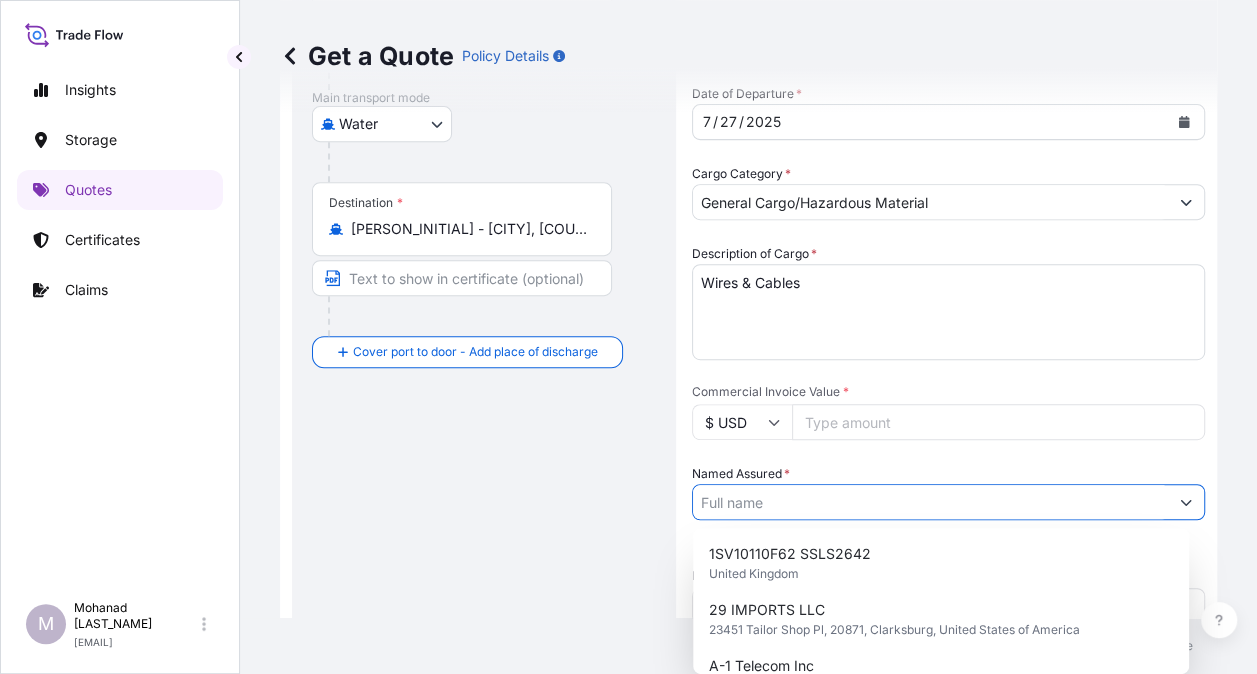 paste on "ANIXTER SAUDI" 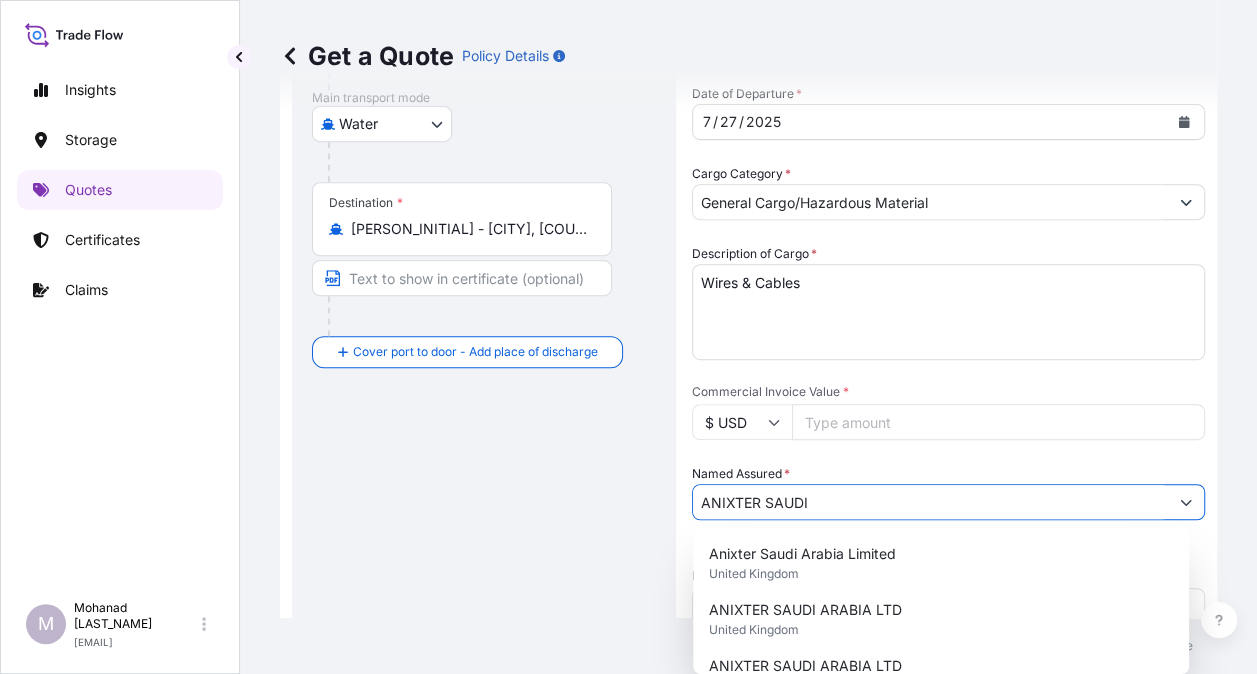 type on "ANIXTER SAUDI" 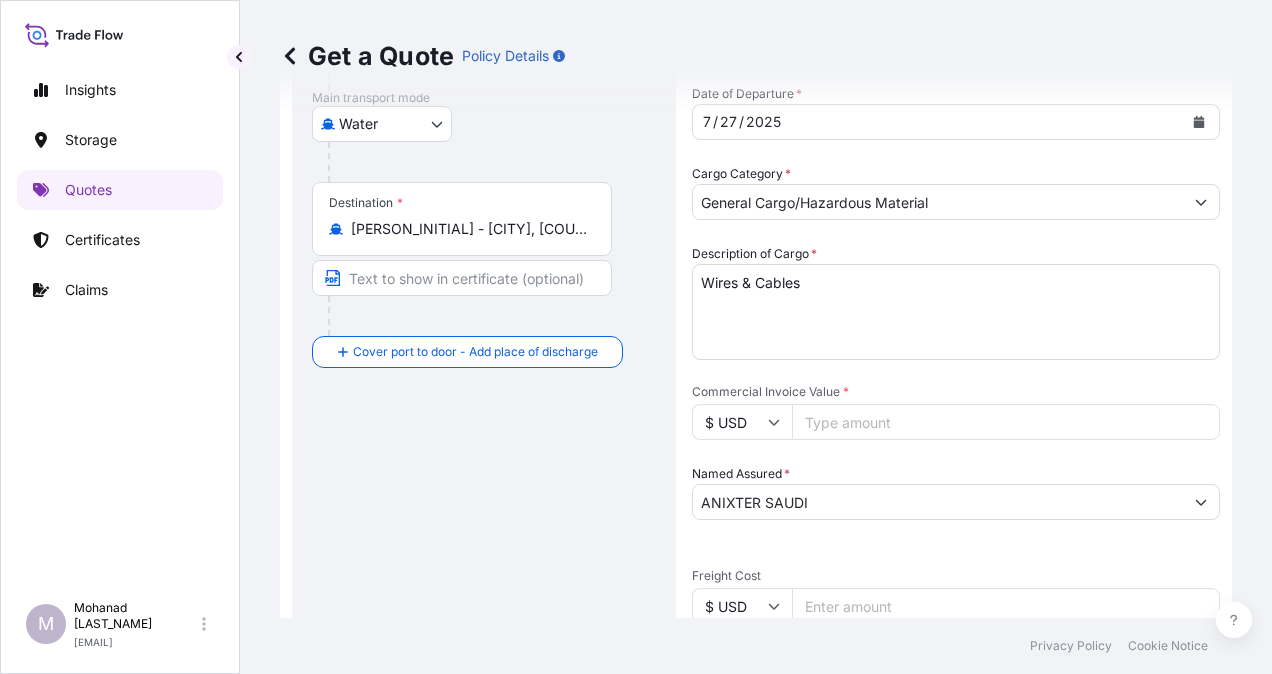 click on "Route Details Reset Route Details Cover door to port - Add loading place Place of loading Road / Inland Road / Inland Origin * [CITY], [COUNTRY] Main transport mode Water Air Water Inland Destination * [PERSON_INITIAL] - [CITY], [COUNTRY] Cover port to door - Add place of discharge Road / Inland Road / Inland Place of Discharge" at bounding box center [484, 482] 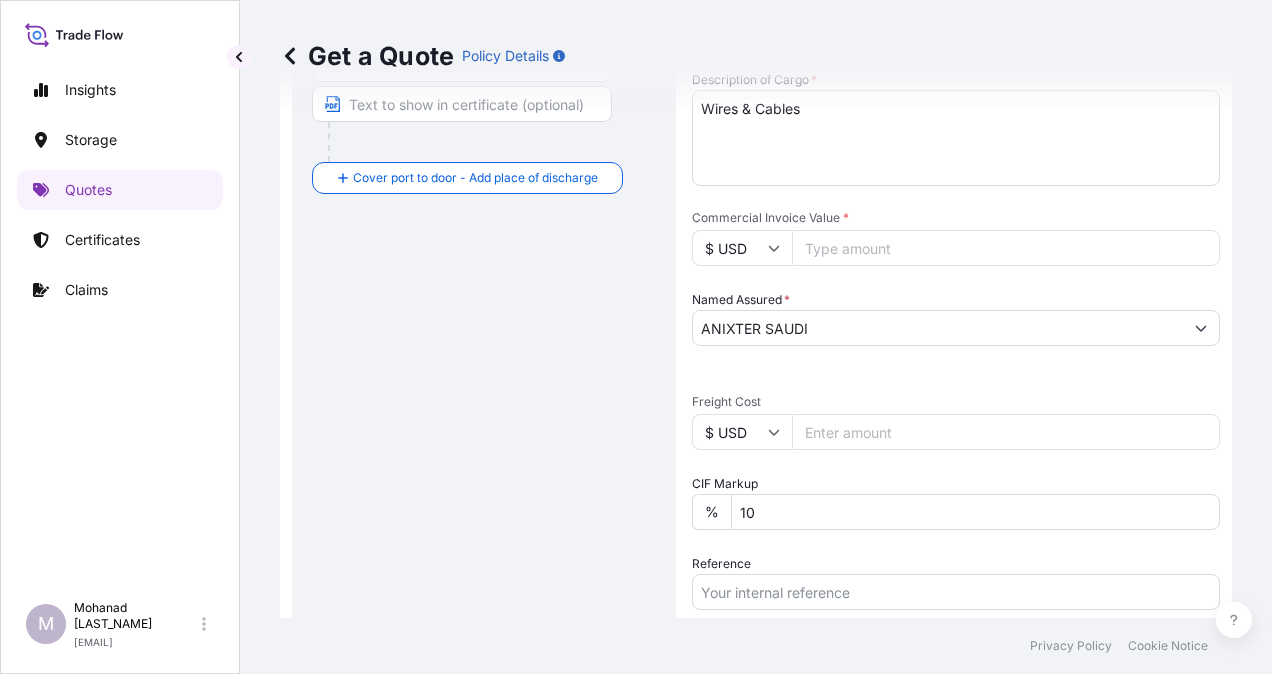 scroll, scrollTop: 532, scrollLeft: 0, axis: vertical 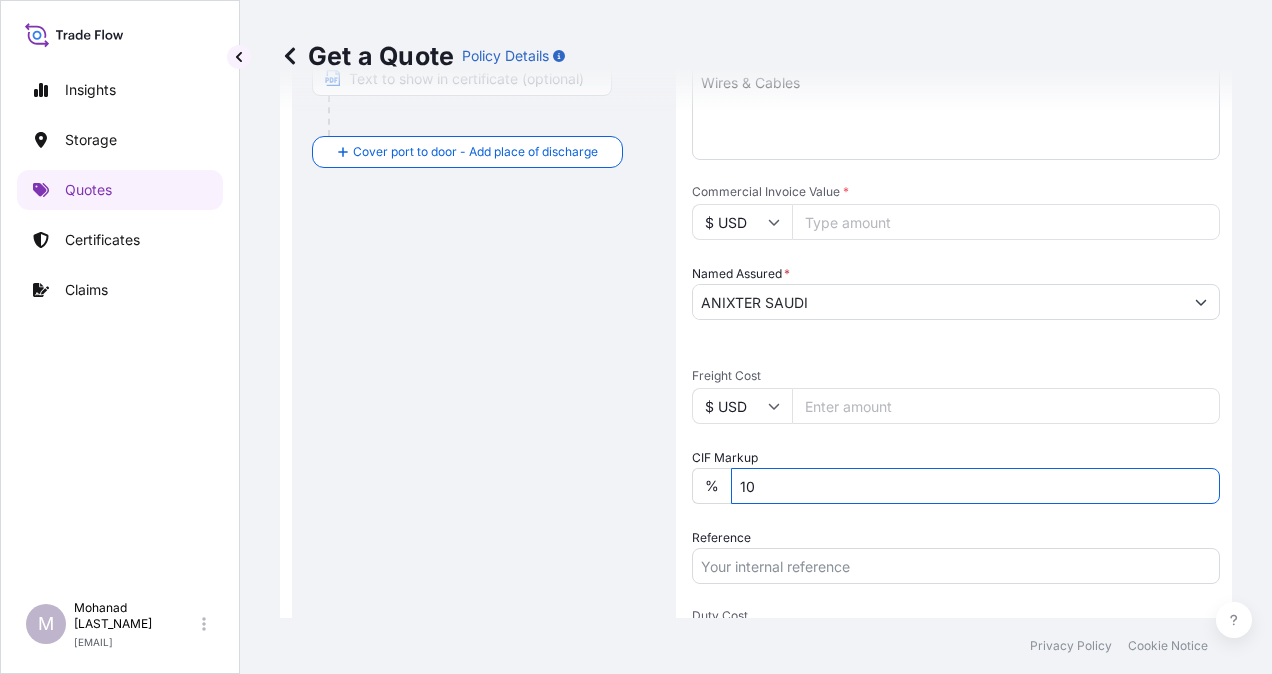 click on "10" at bounding box center (975, 486) 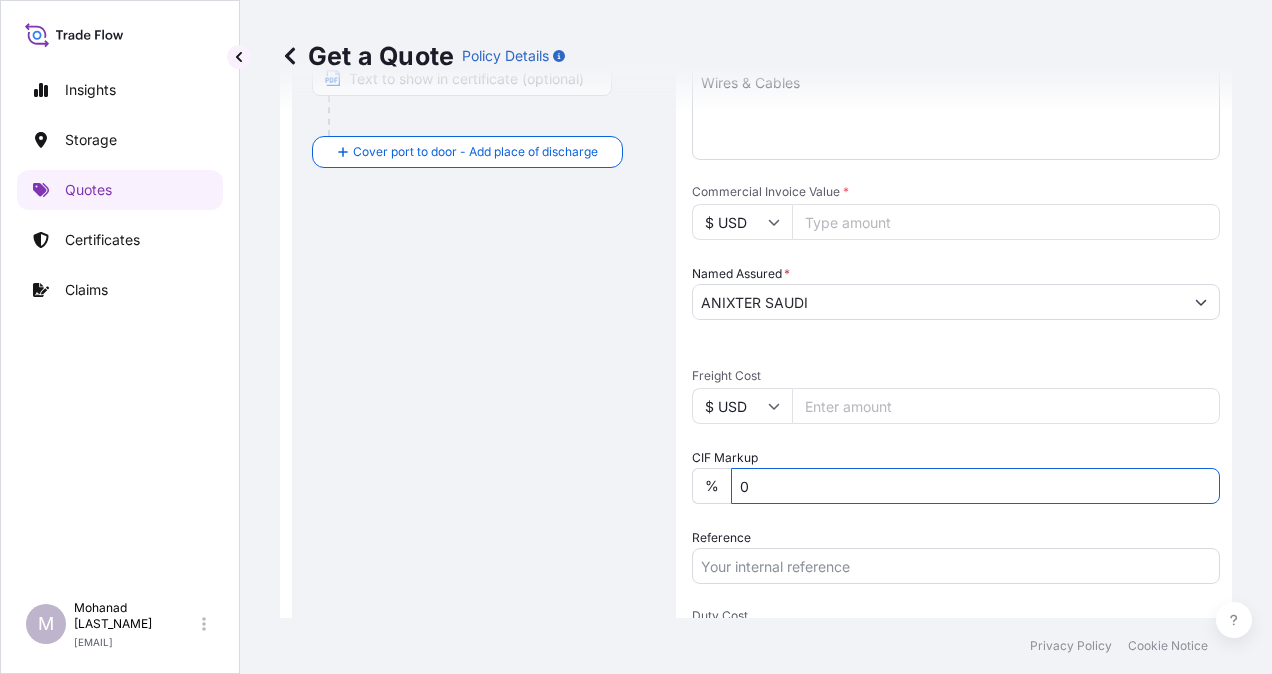 type on "0" 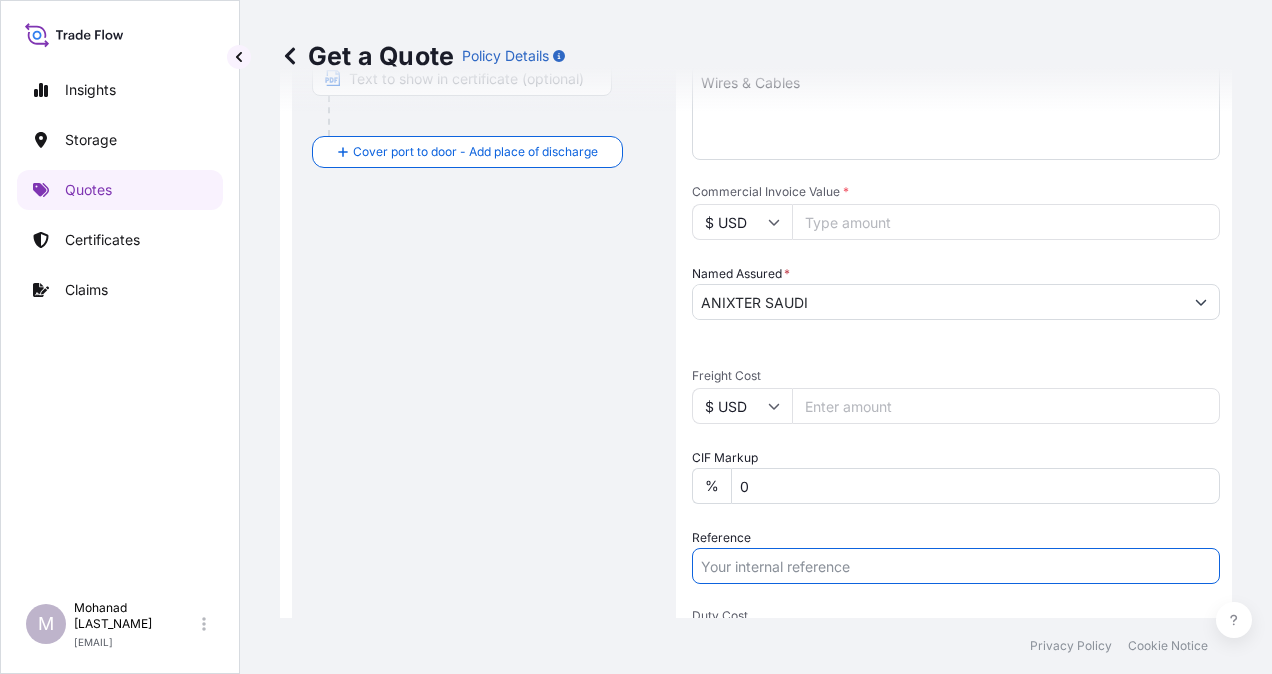 paste on "[ALPHANUMERIC_ID]" 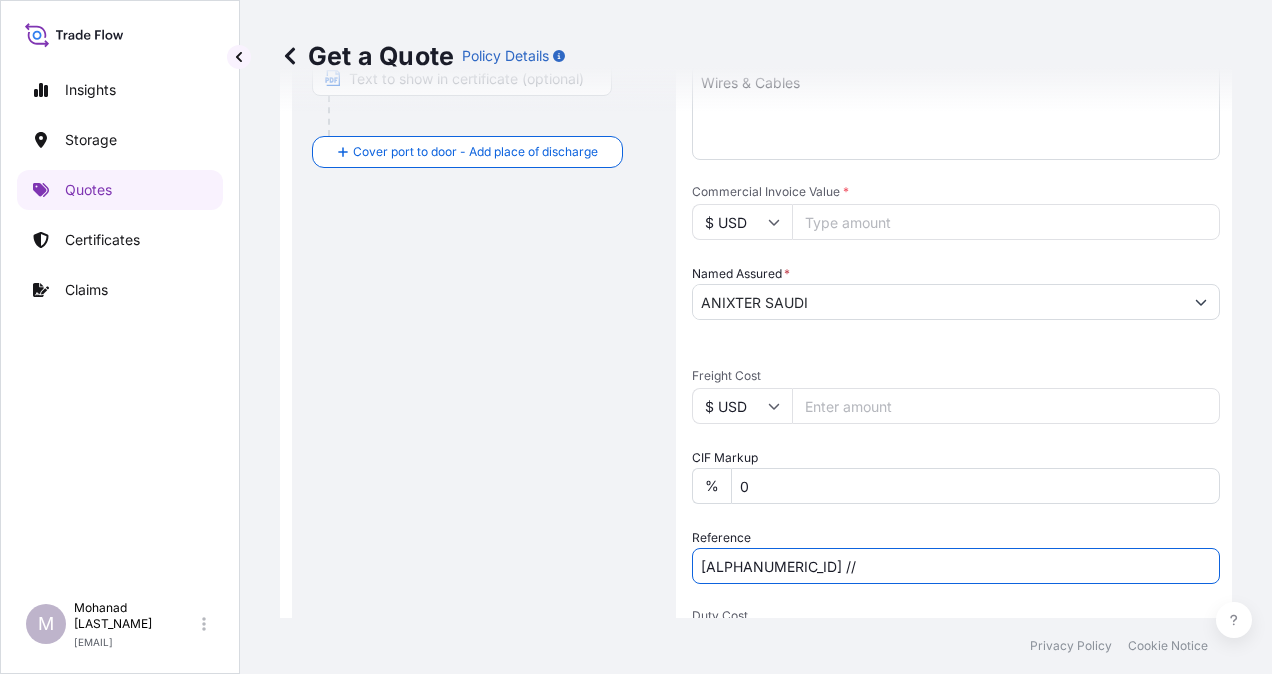 paste on "[NUMBER]" 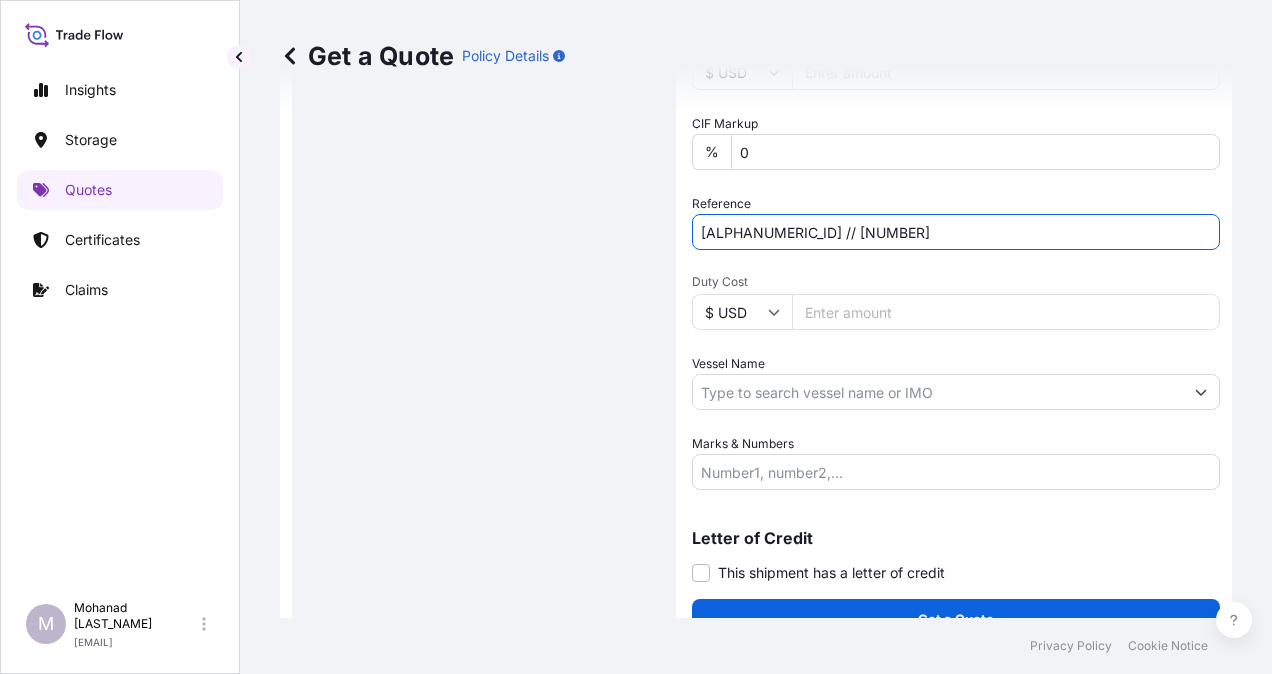 scroll, scrollTop: 898, scrollLeft: 0, axis: vertical 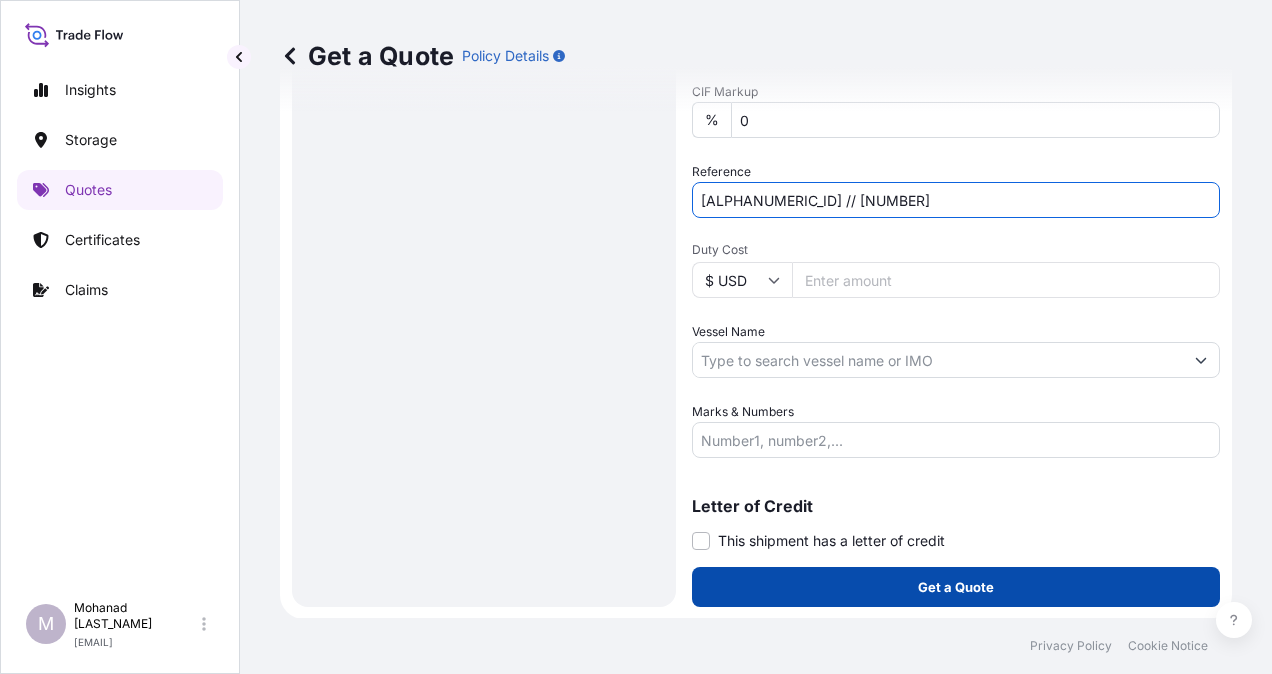 type on "[ALPHANUMERIC_ID] // [NUMBER]" 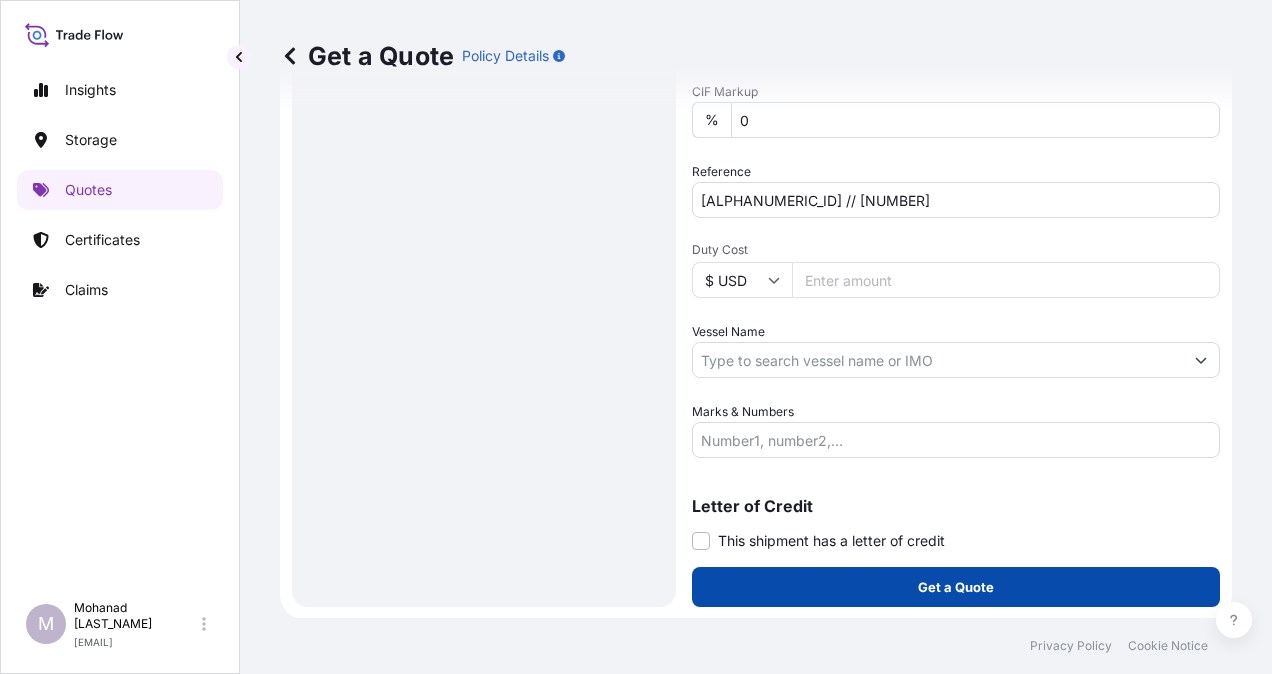 click on "Get a Quote" at bounding box center [956, 587] 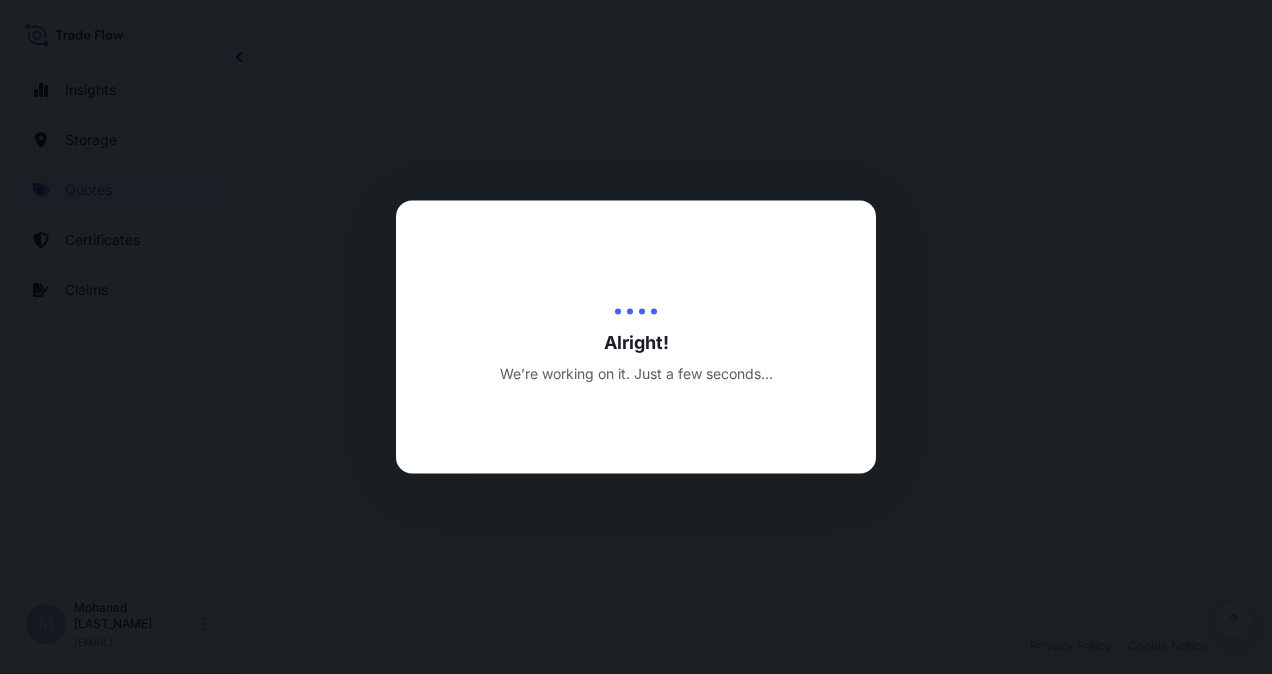 scroll, scrollTop: 0, scrollLeft: 0, axis: both 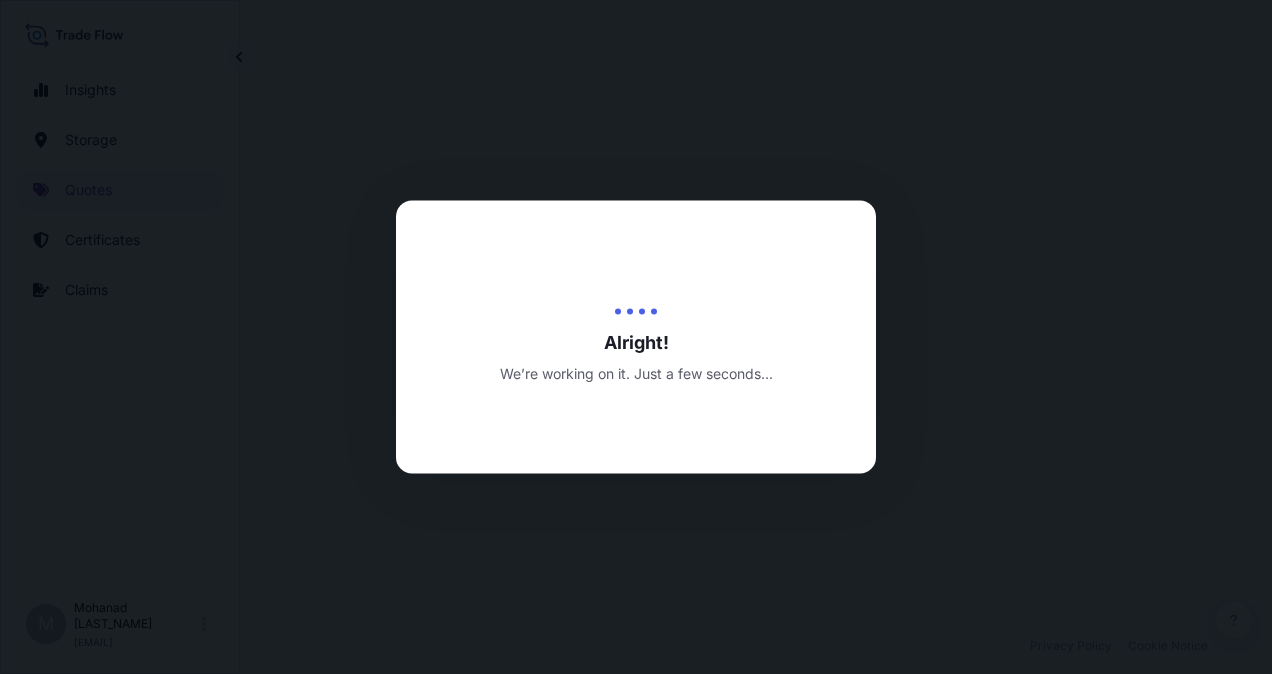 select on "Water" 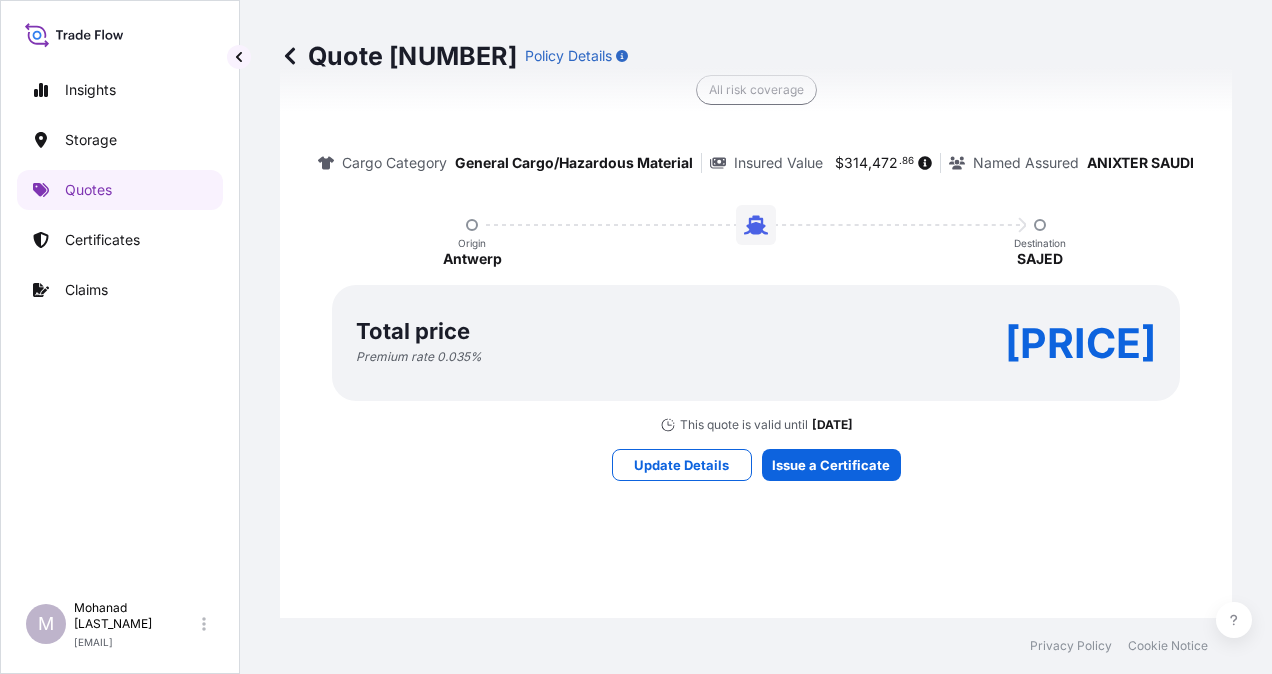 scroll, scrollTop: 2336, scrollLeft: 0, axis: vertical 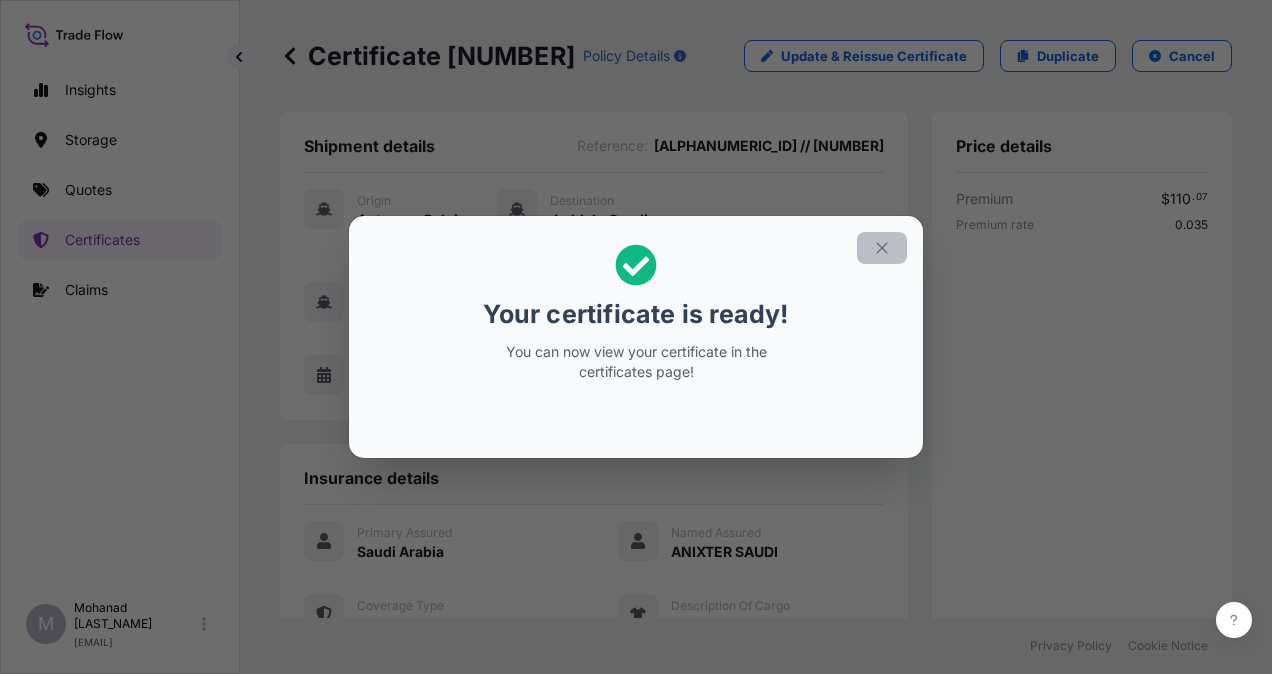 click 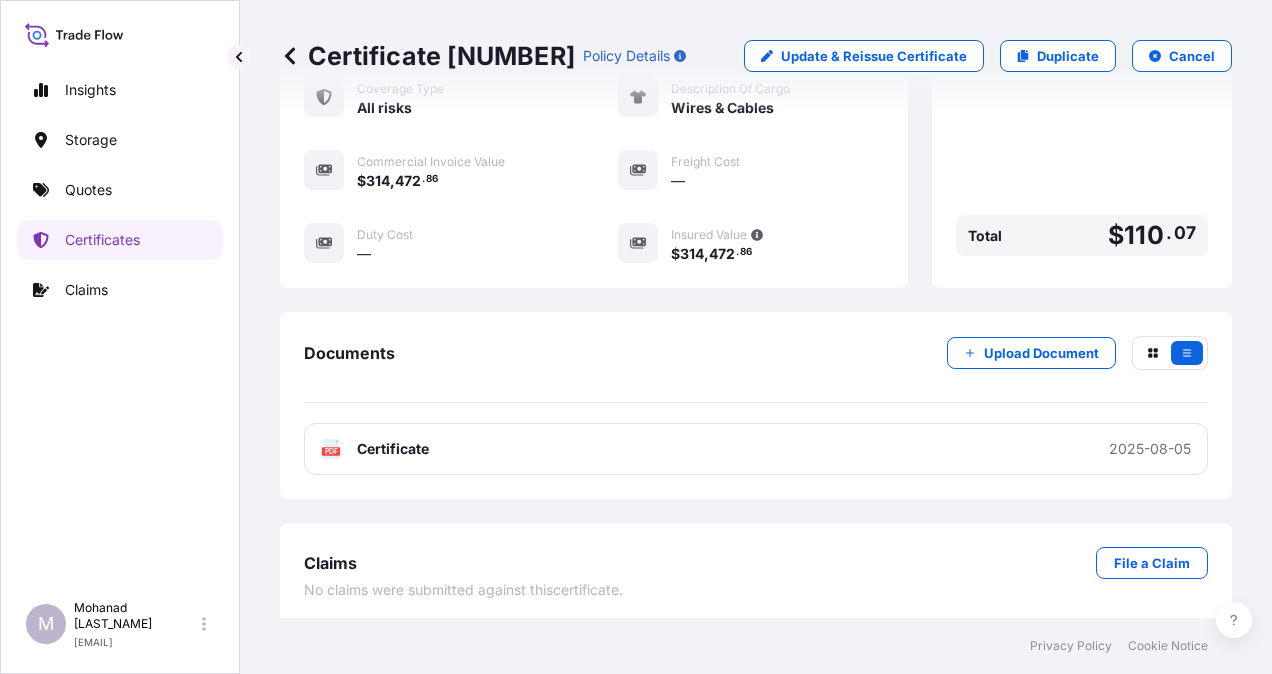 scroll, scrollTop: 518, scrollLeft: 0, axis: vertical 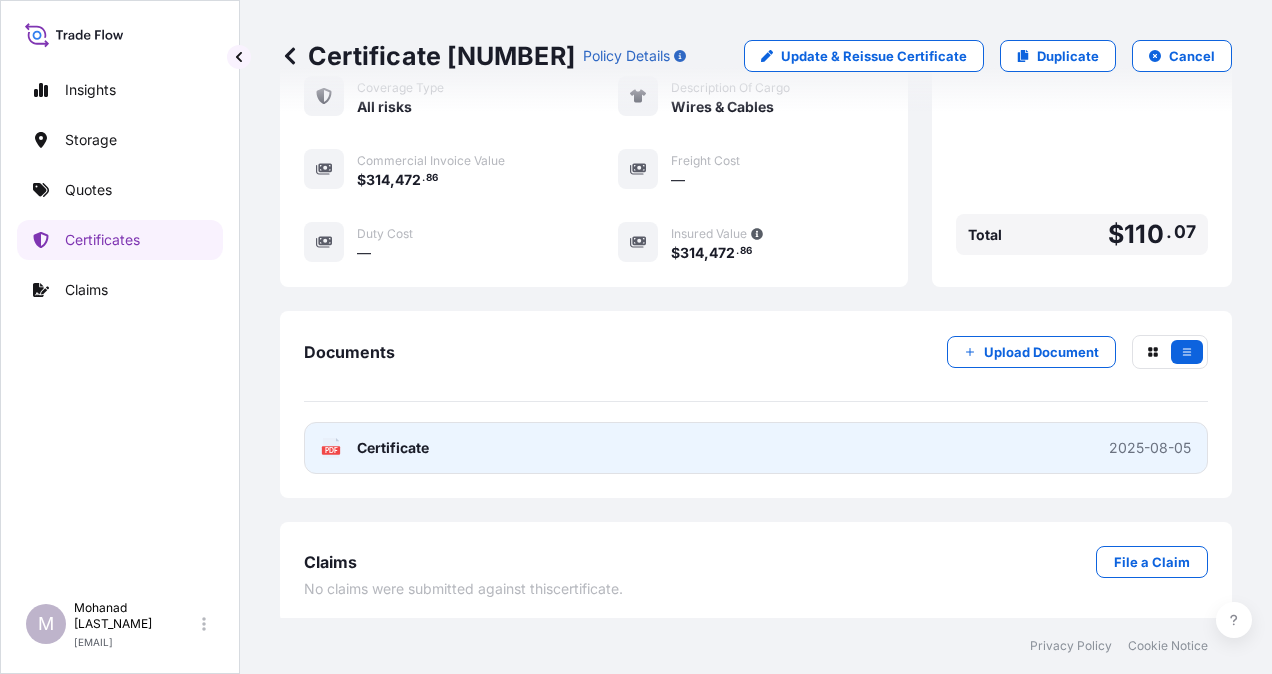 click on "2025-08-05" at bounding box center (1150, 448) 